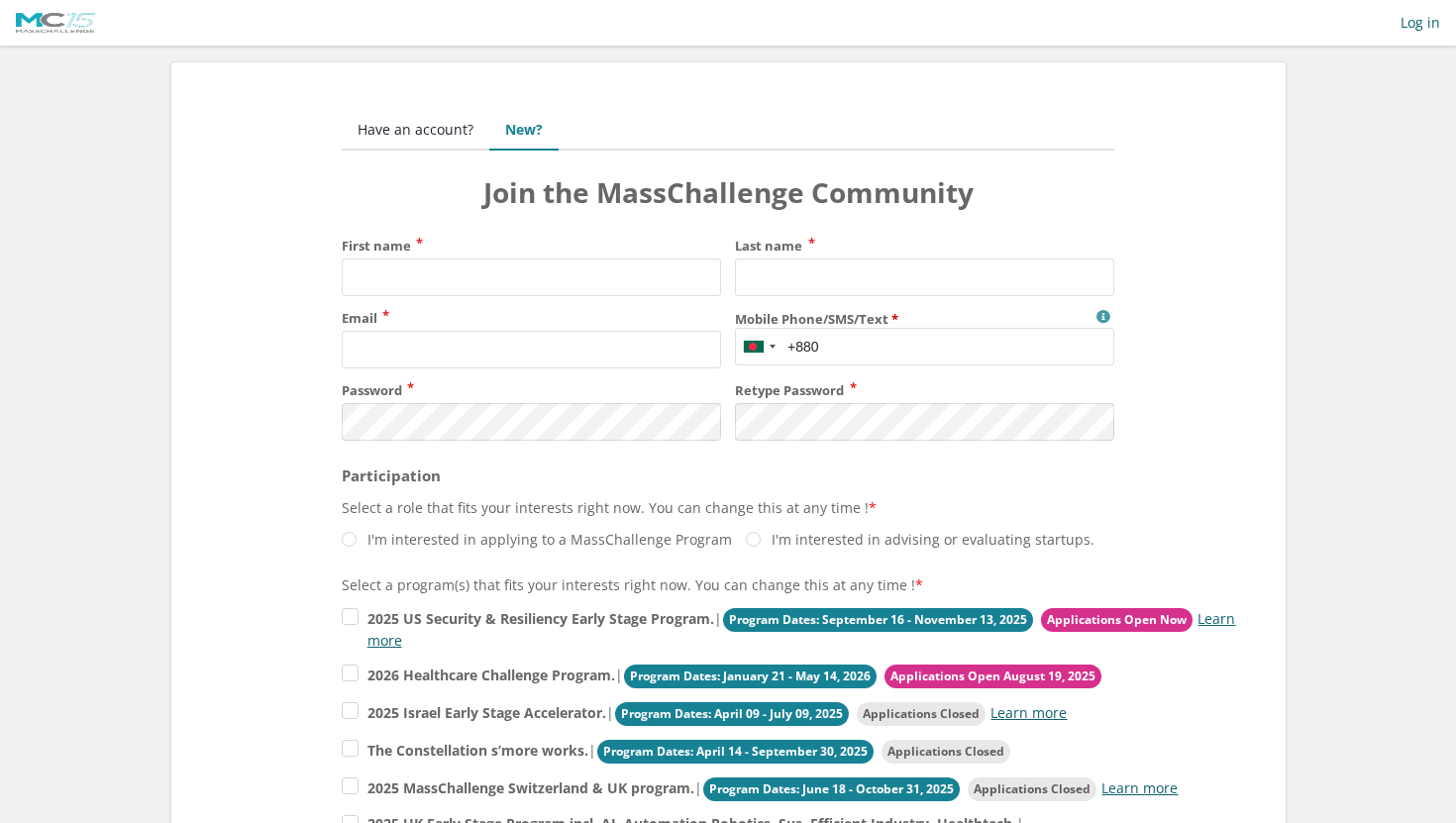 scroll, scrollTop: 0, scrollLeft: 0, axis: both 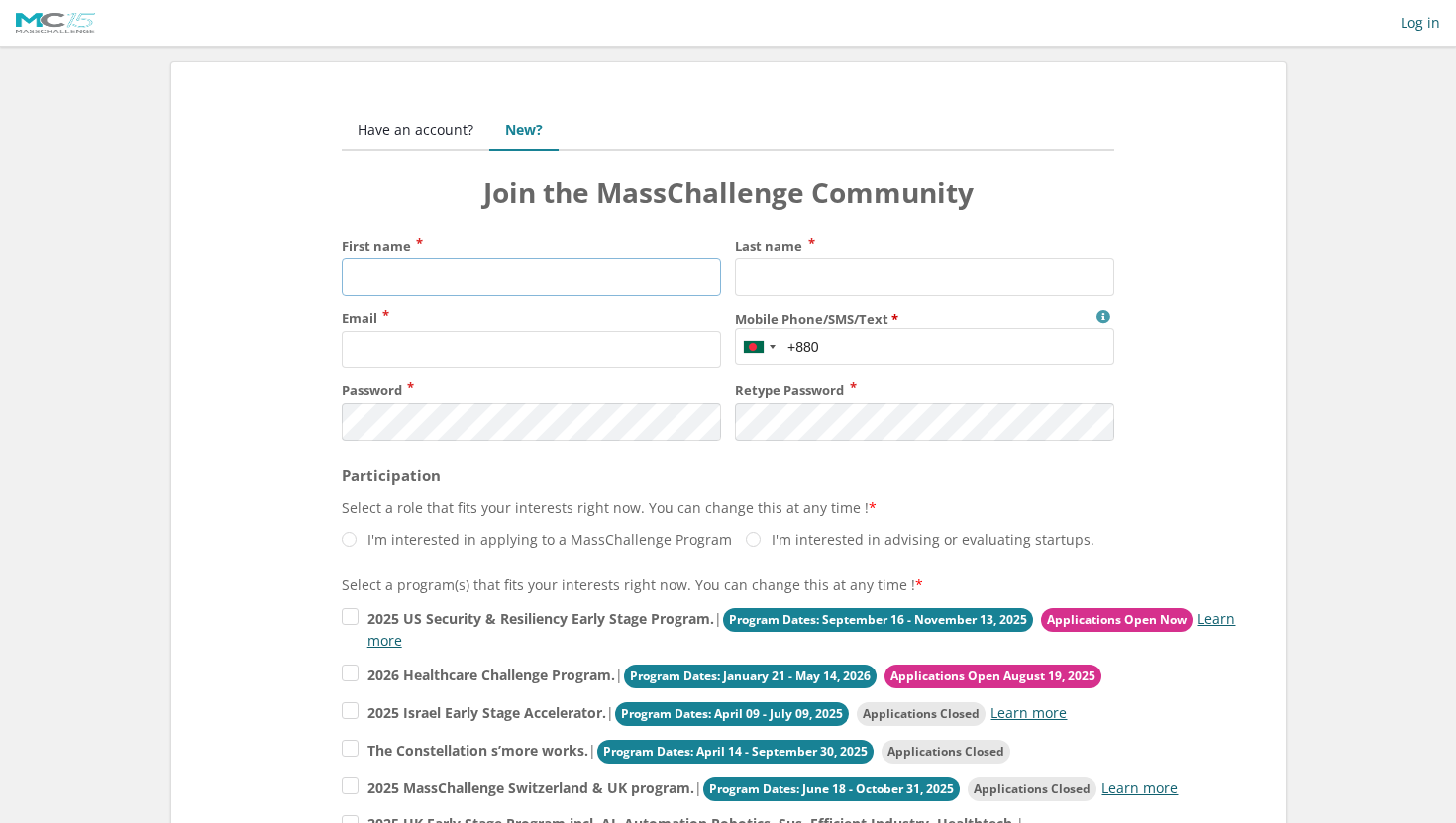 click on "First name" at bounding box center [531, 277] 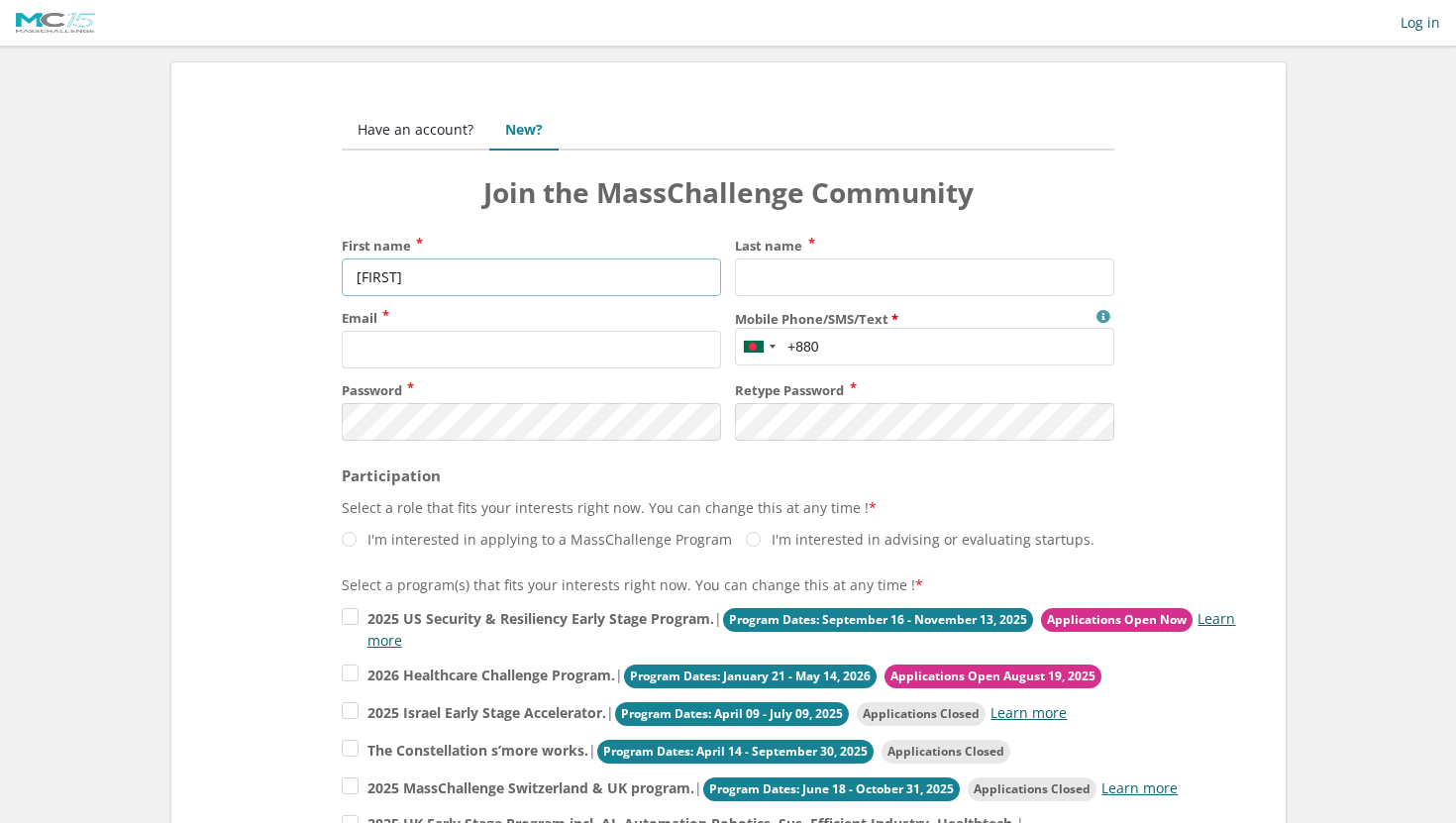type on "[FIRST]" 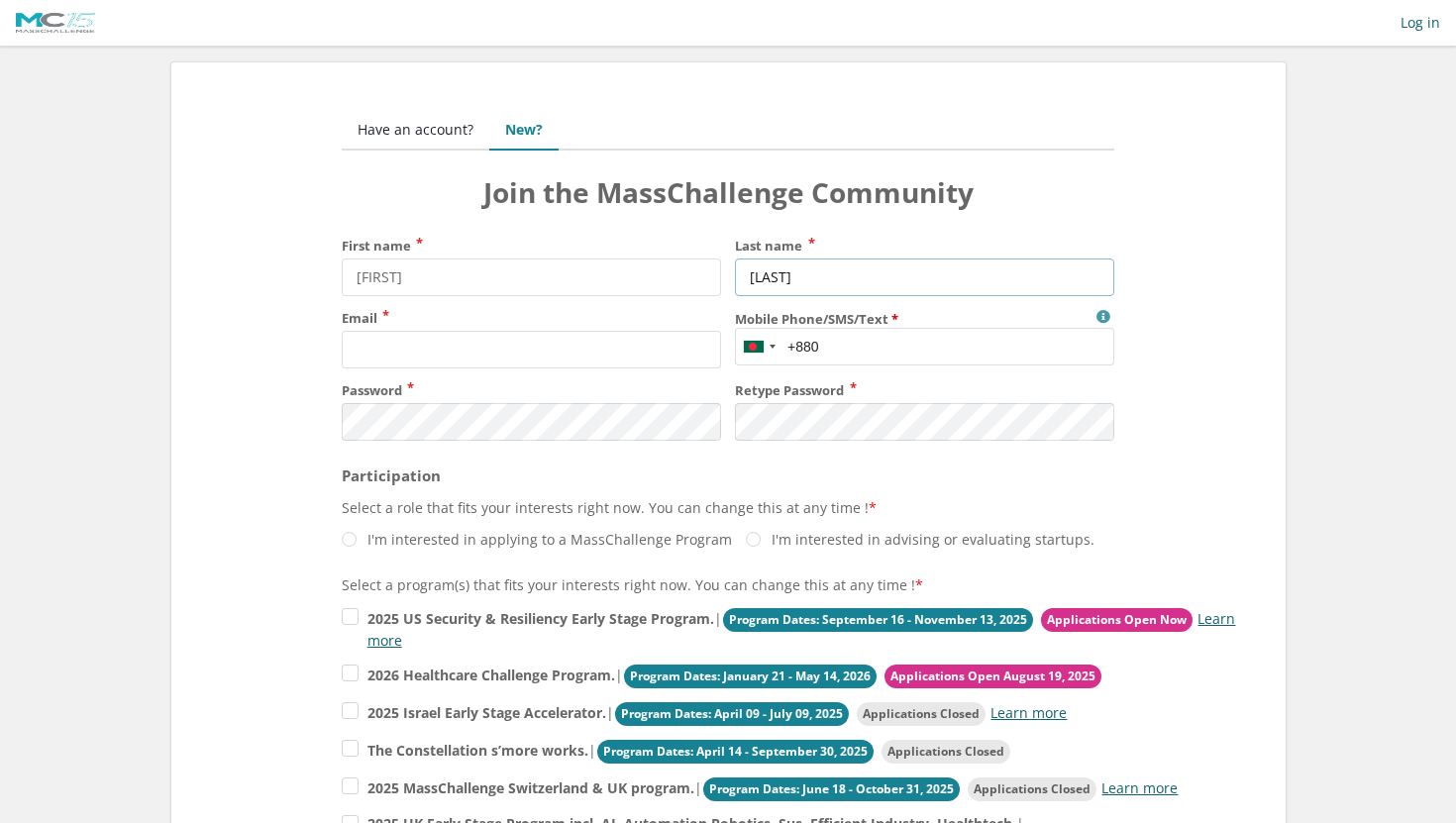 type on "Mahmud" 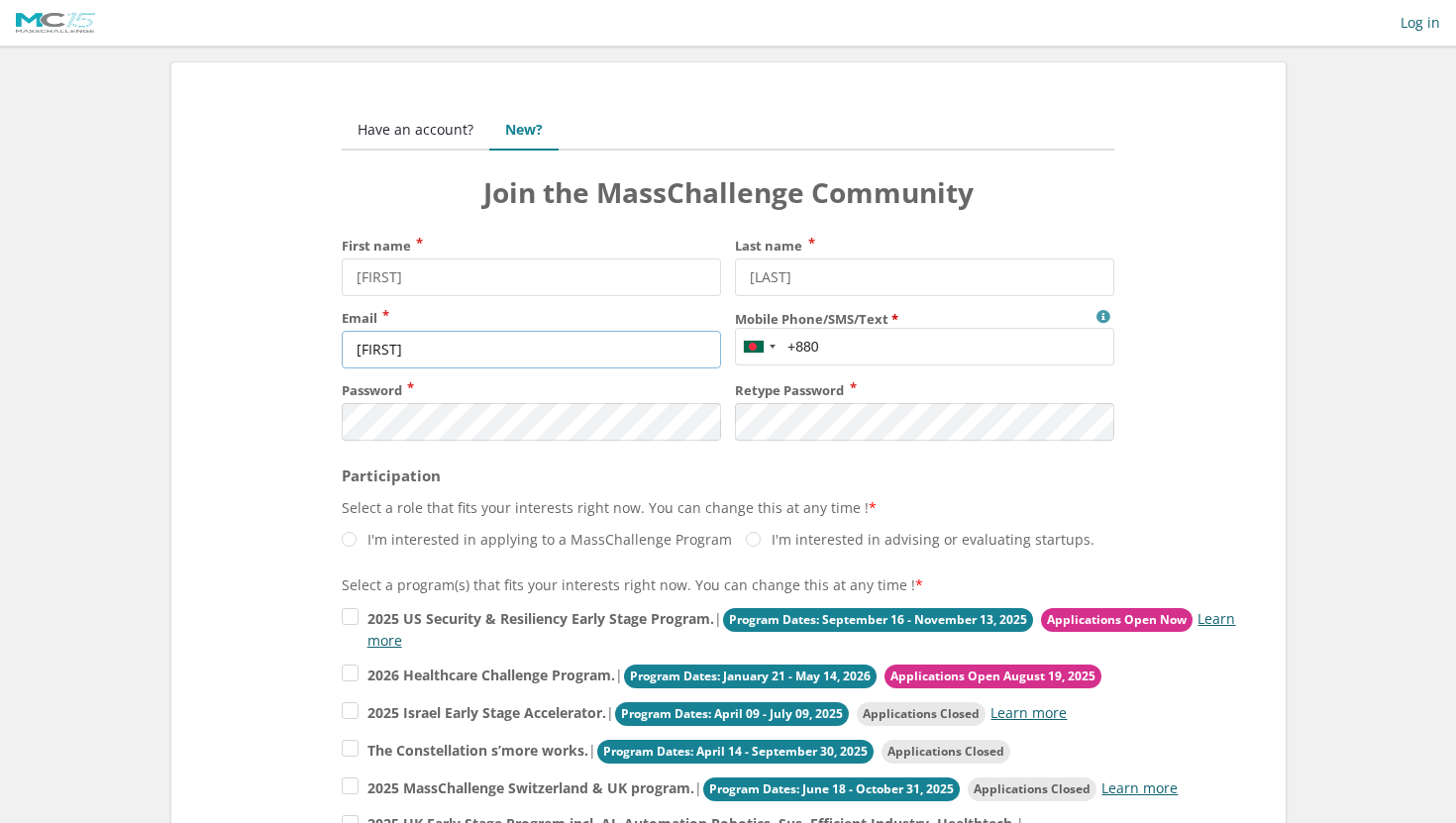 type on "shakil@poshcelebration.com" 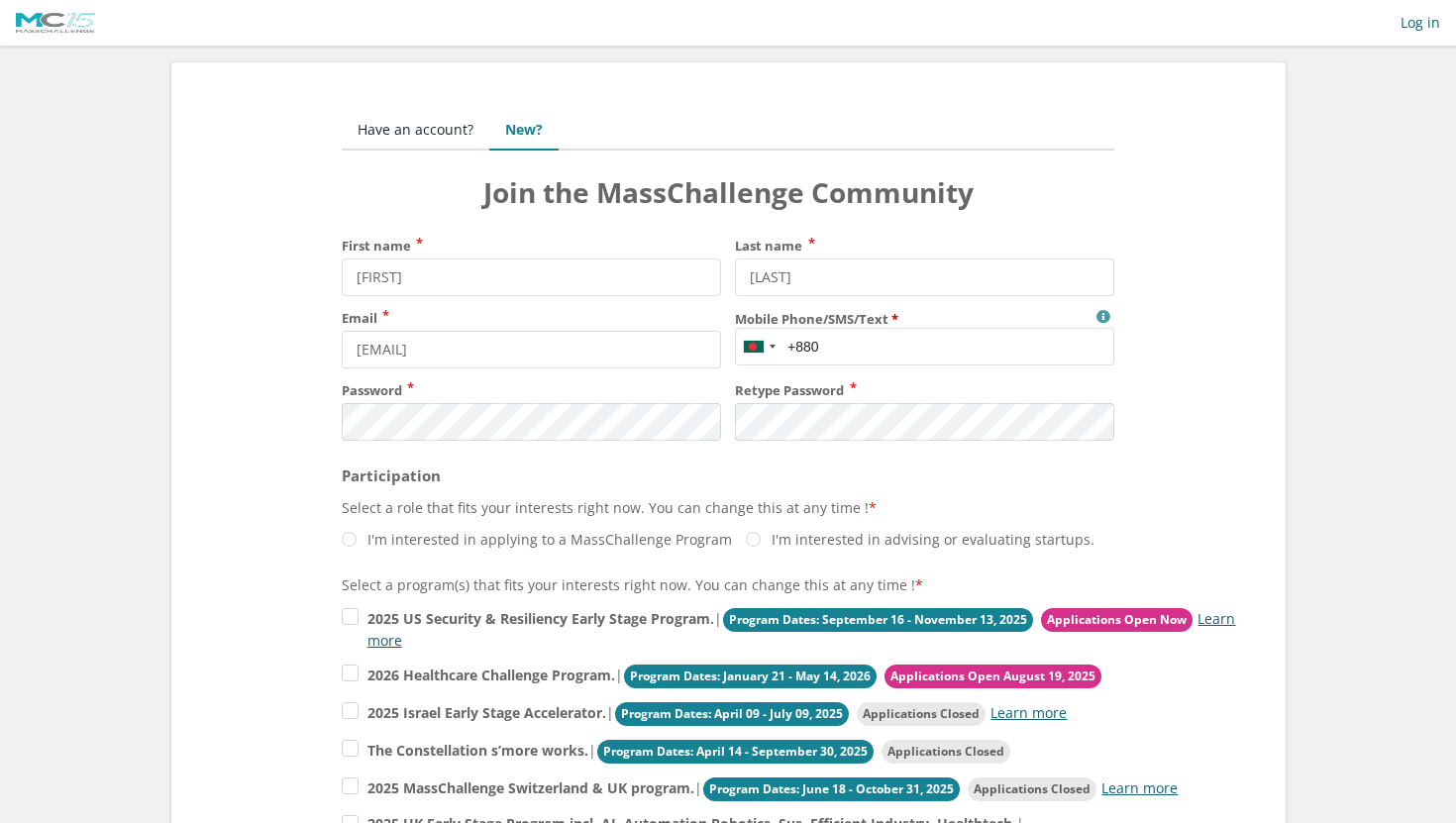 click on "Mobile Phone/SMS/Text" at bounding box center (924, 347) 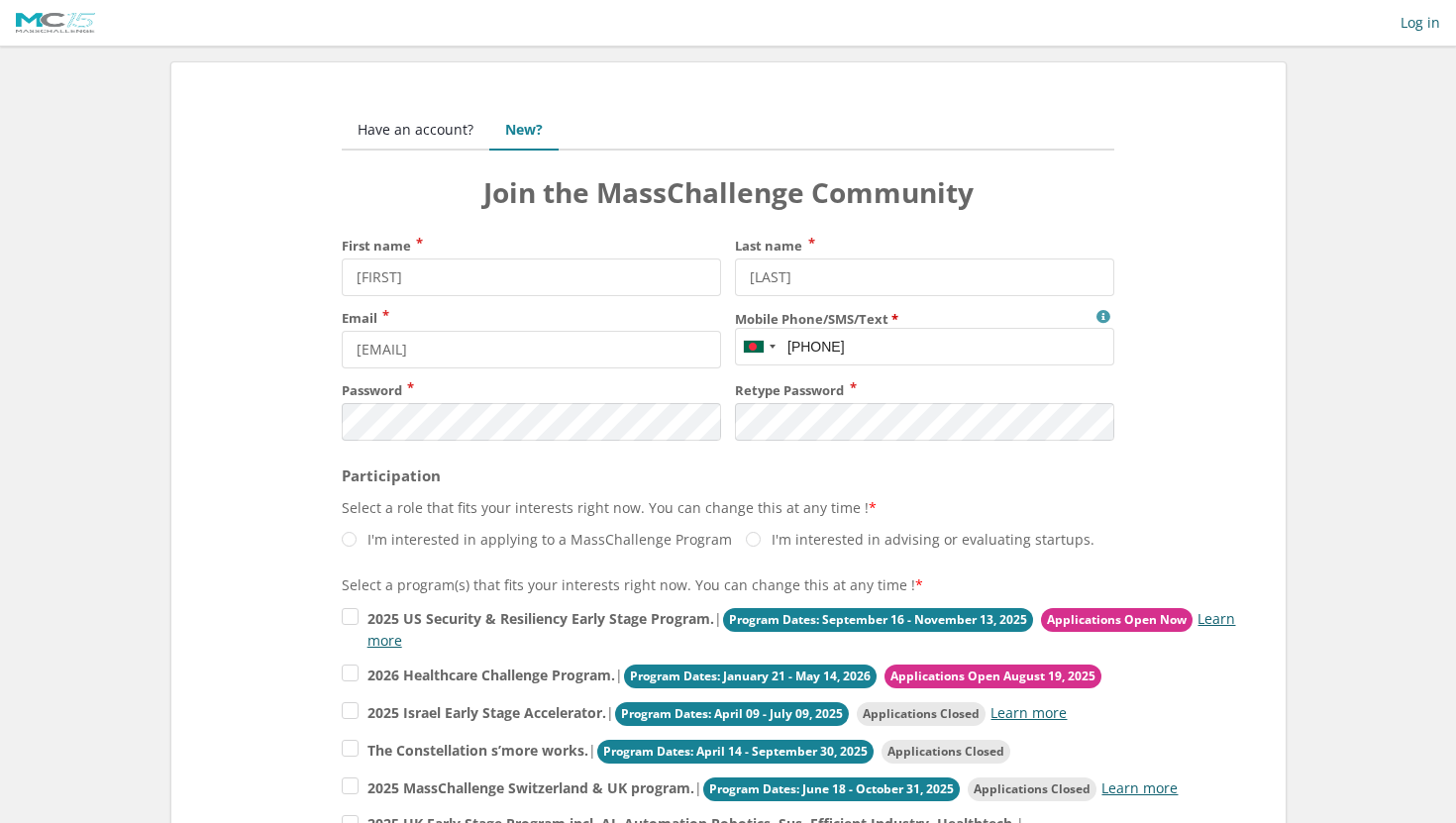 type on "+8801620209999" 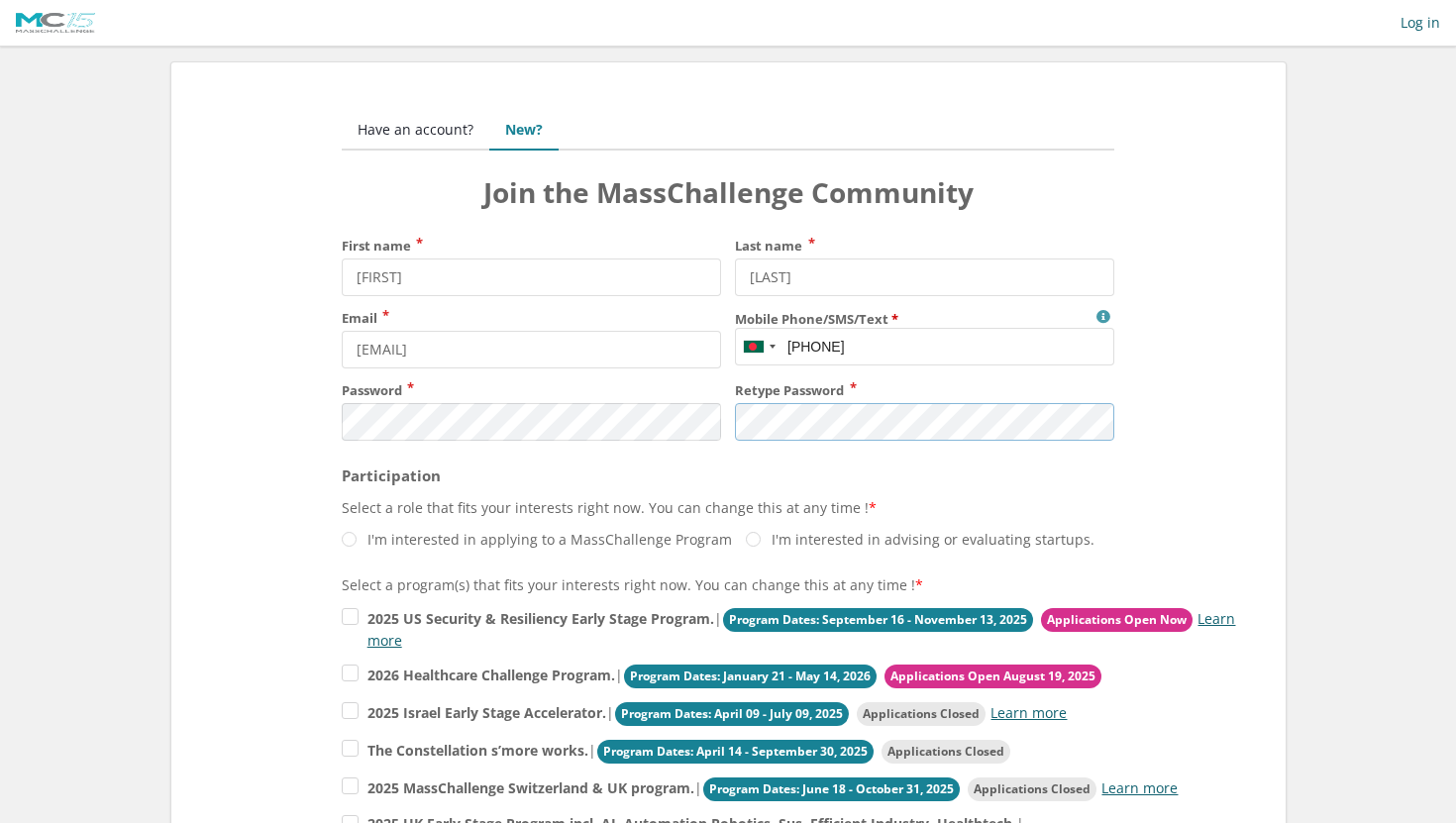 scroll, scrollTop: 1, scrollLeft: 0, axis: vertical 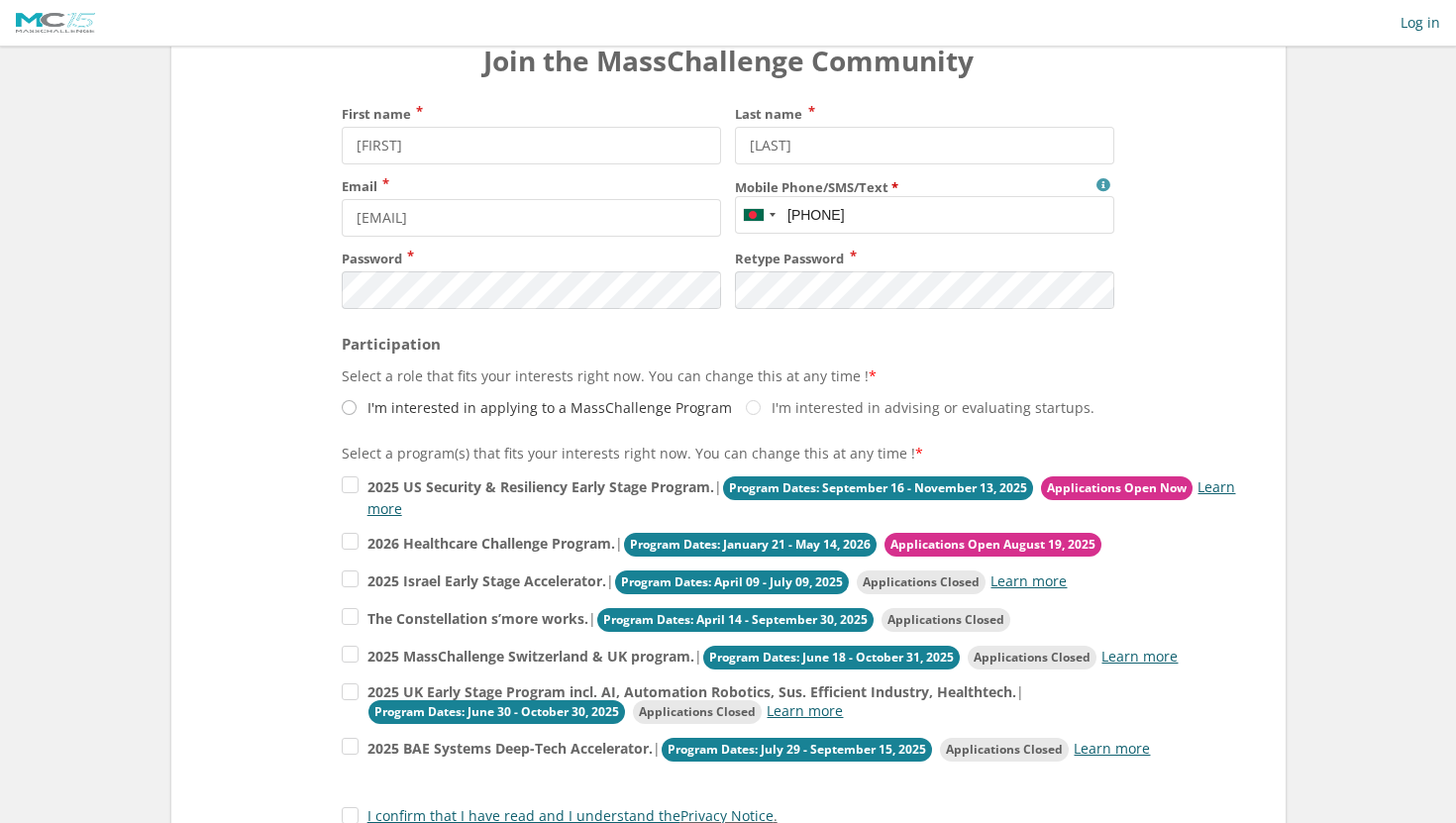 click on "I'm interested in applying to a MassChallenge
Program" at bounding box center (537, 407) 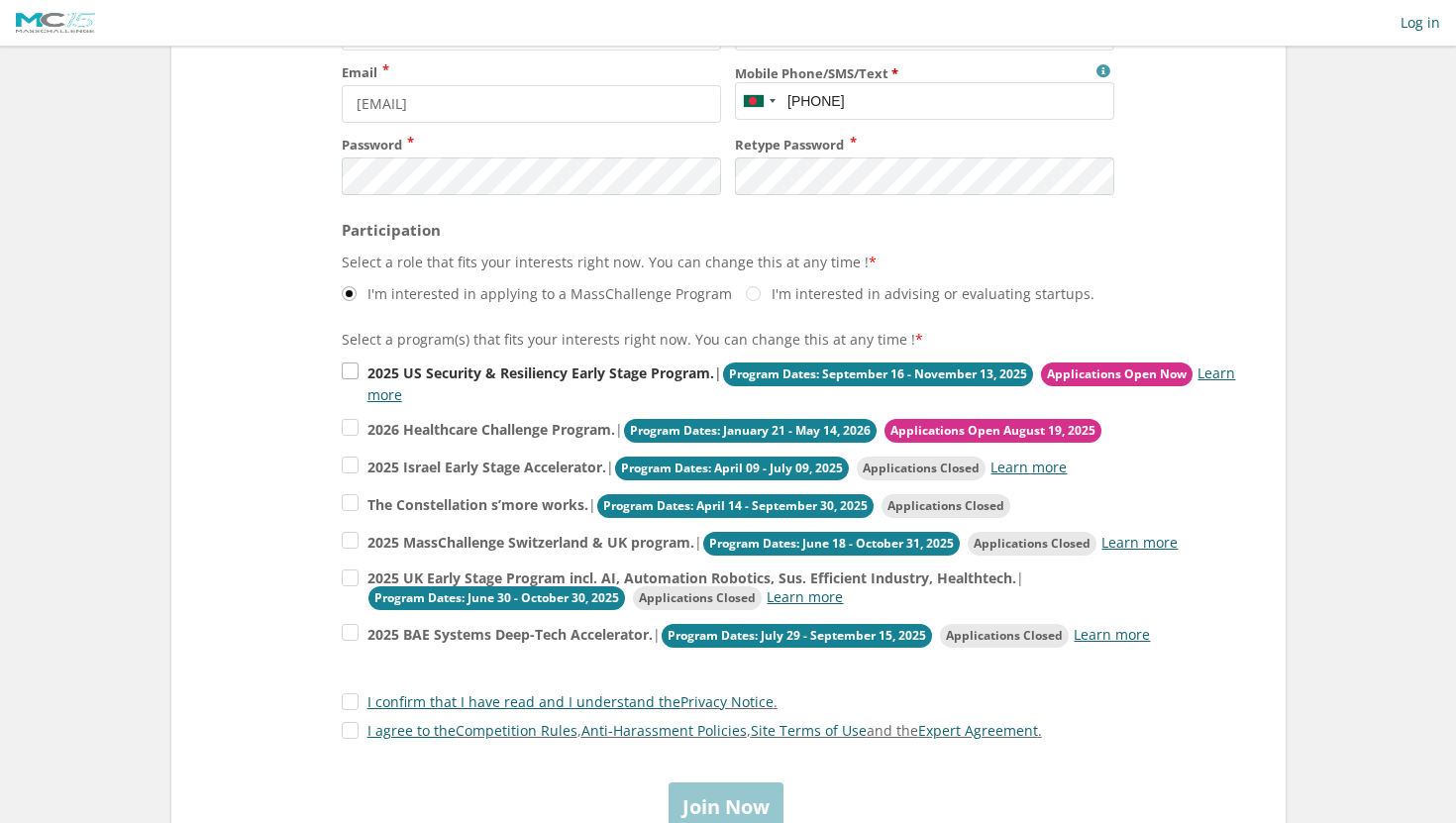 scroll, scrollTop: 257, scrollLeft: 0, axis: vertical 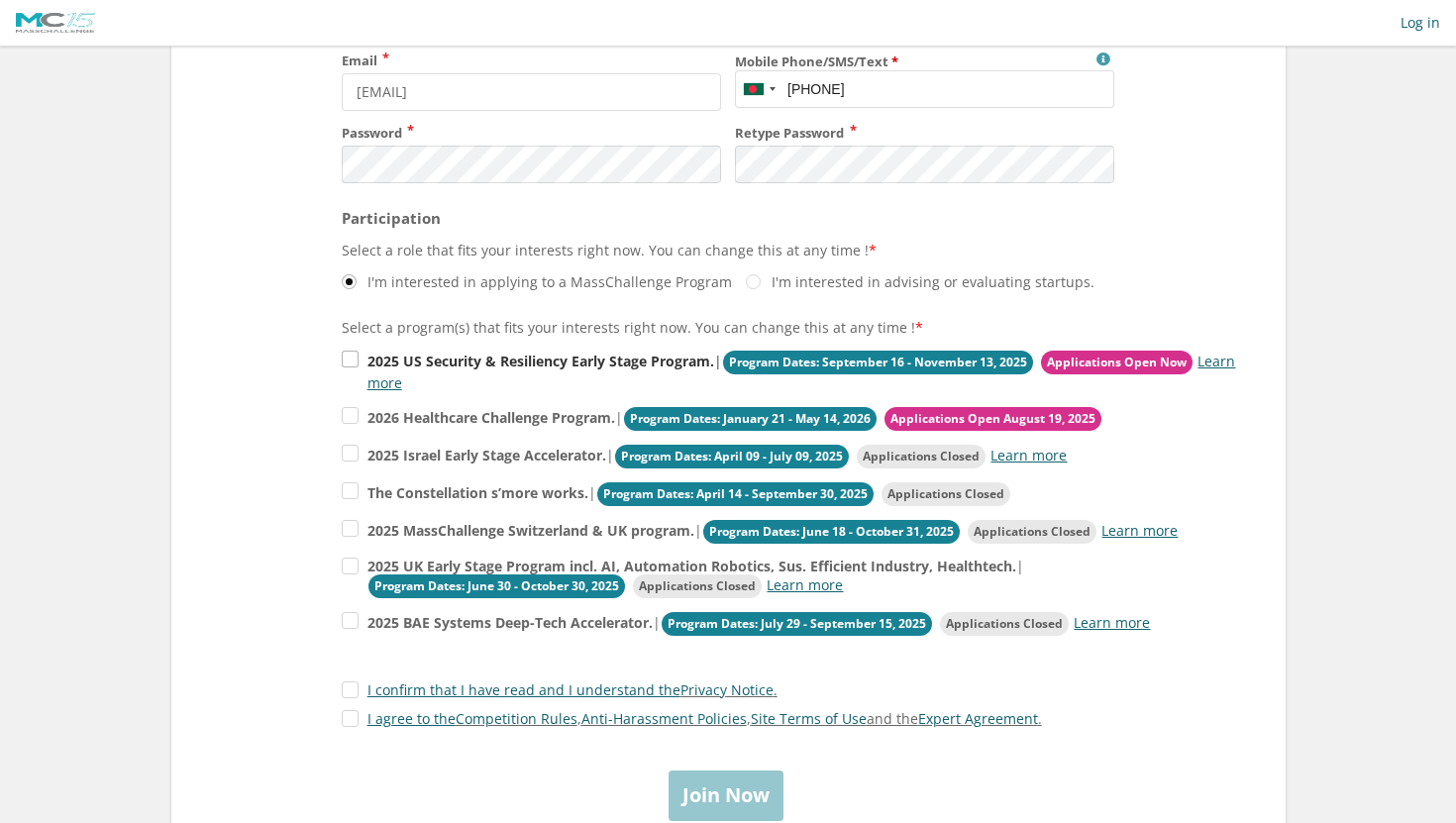 click on "2025 US Security & Resiliency Early Stage Program." at bounding box center [541, 360] 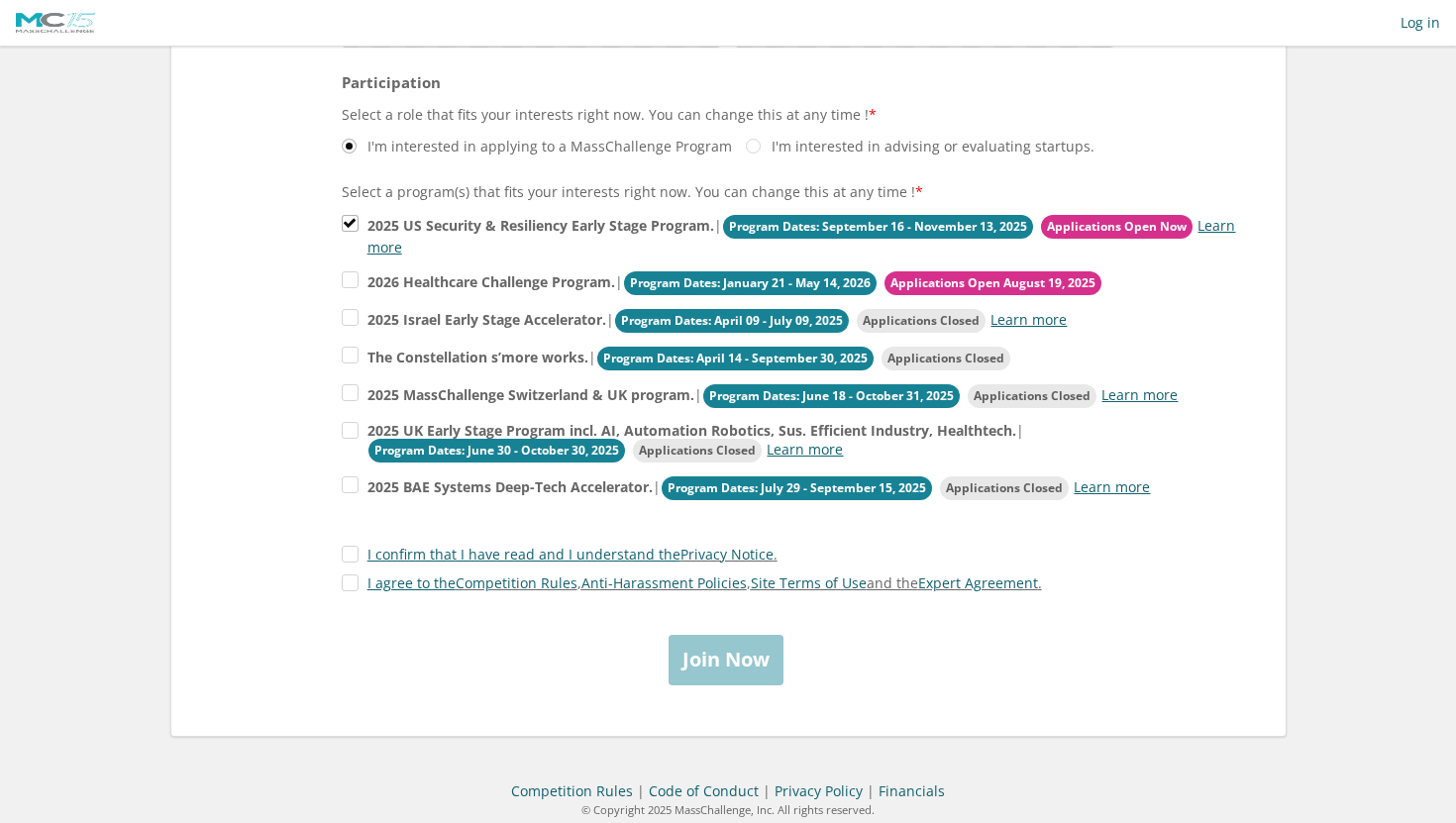 scroll, scrollTop: 420, scrollLeft: 0, axis: vertical 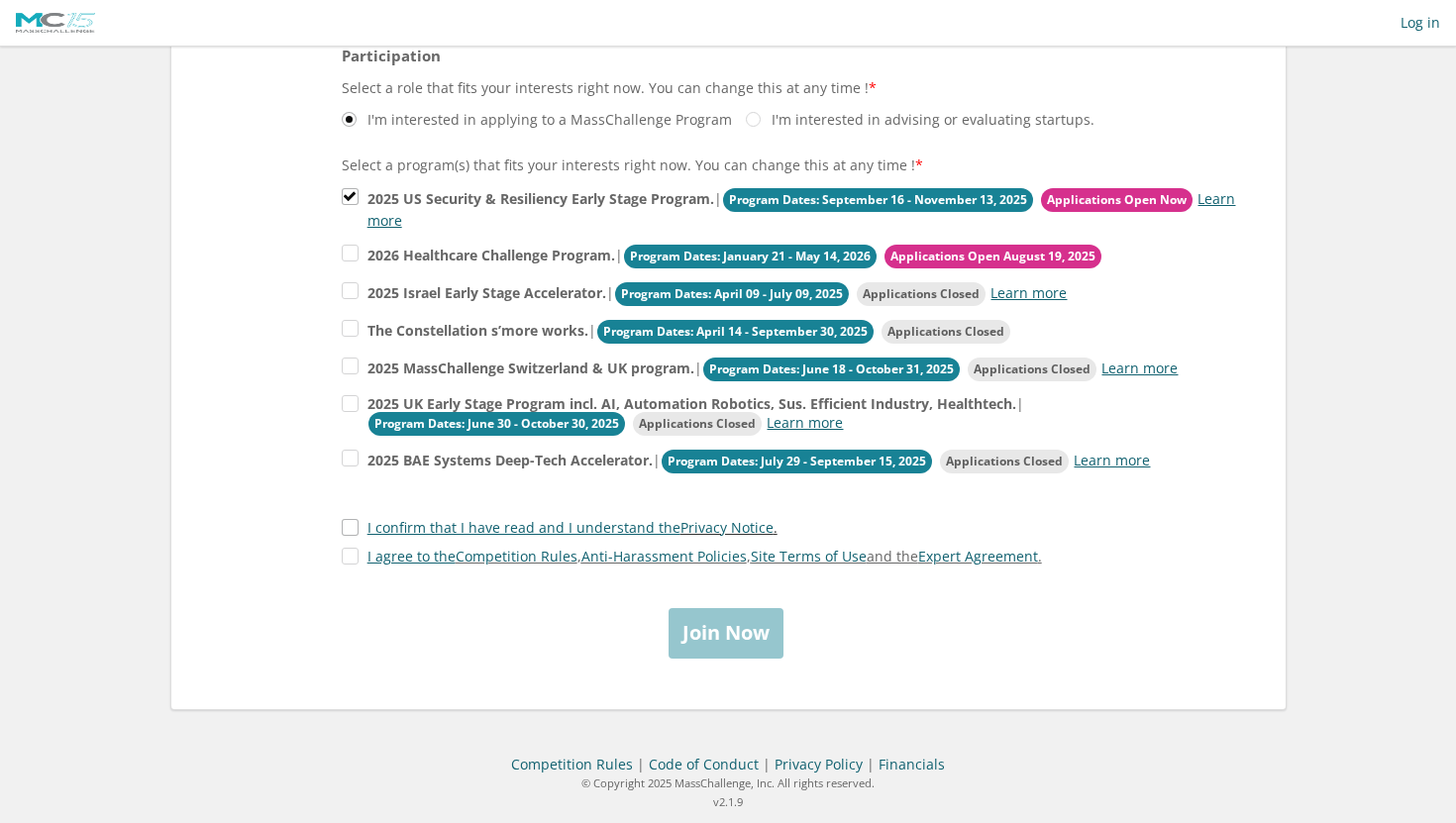 click on "I confirm that I have read and I understand the  Privacy Notice ." at bounding box center [560, 527] 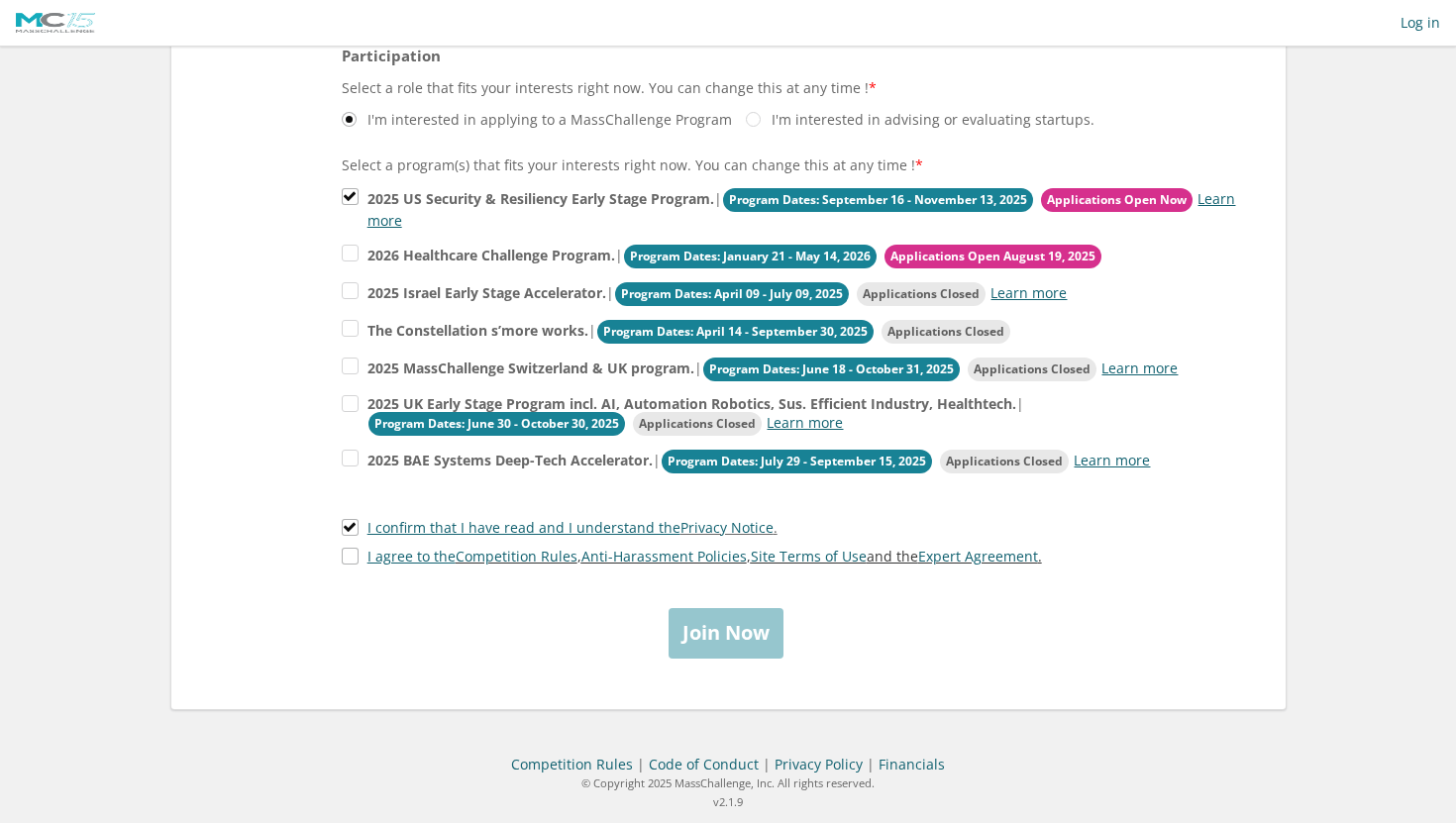 click on "I agree to the  Competition Rules ,  Anti-Harassment Policies ,  Site Terms of Use  and the  Expert Agreement ." at bounding box center (691, 556) 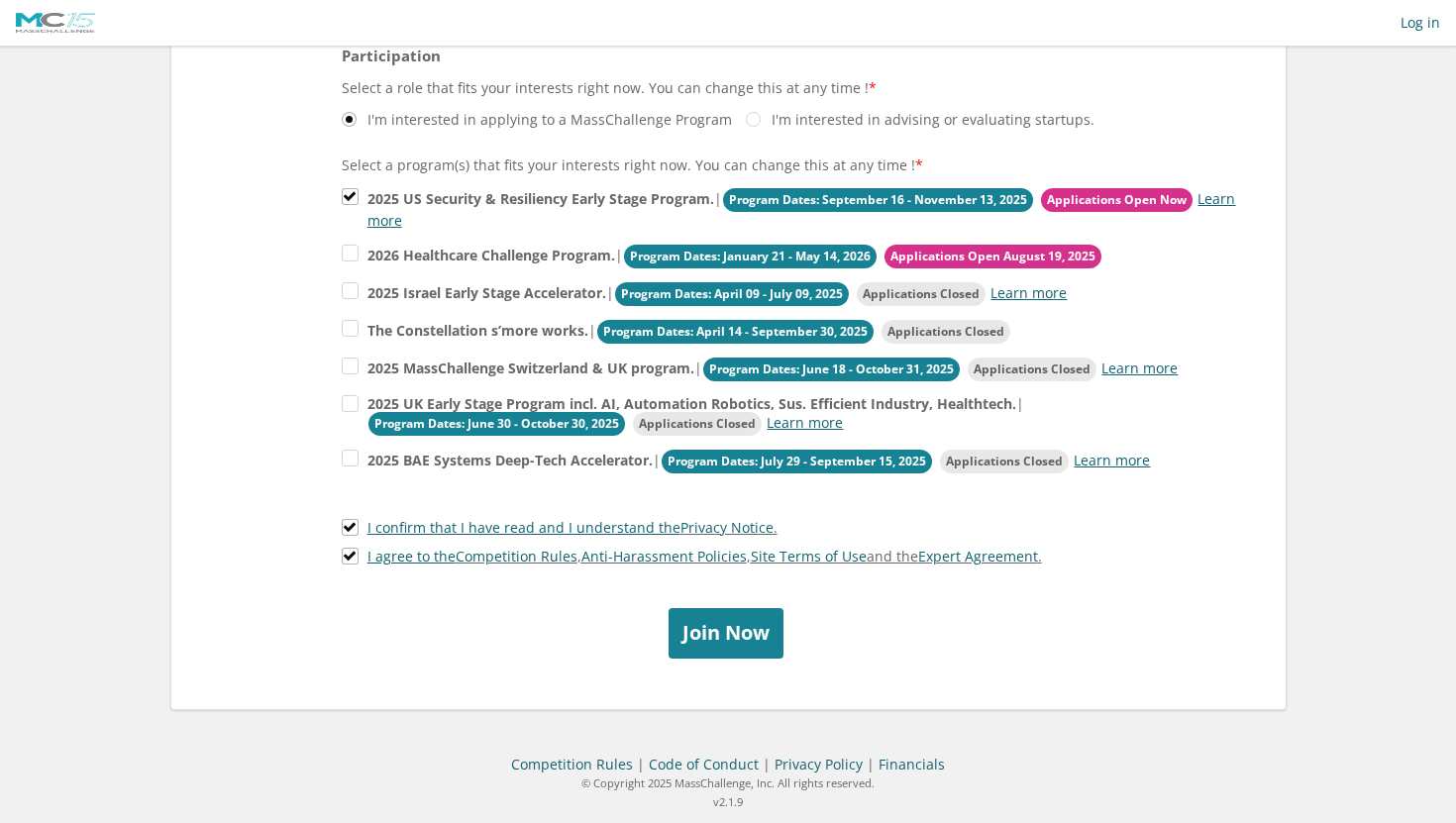 click on "Join Now" at bounding box center (726, 633) 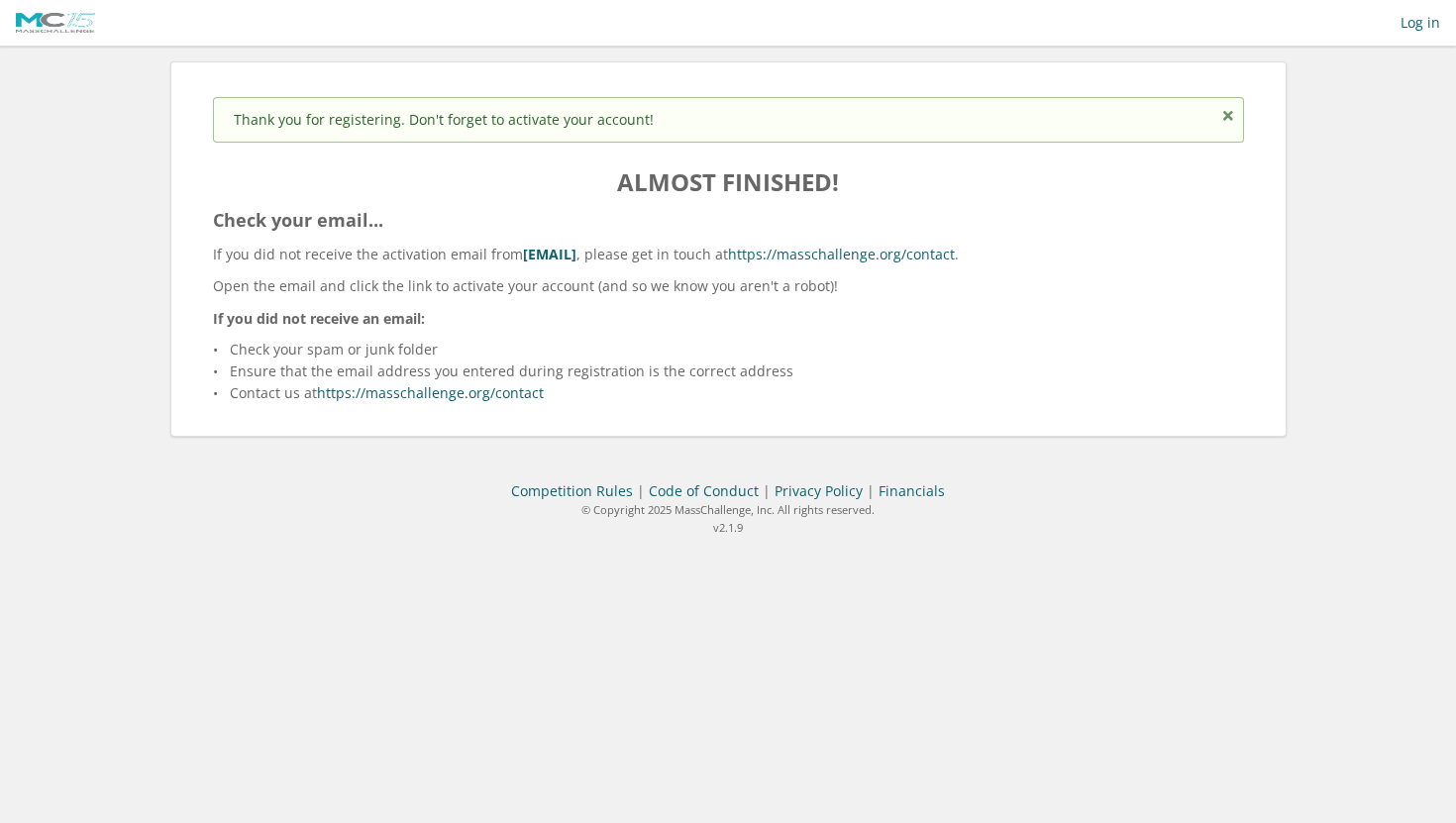 scroll, scrollTop: 0, scrollLeft: 0, axis: both 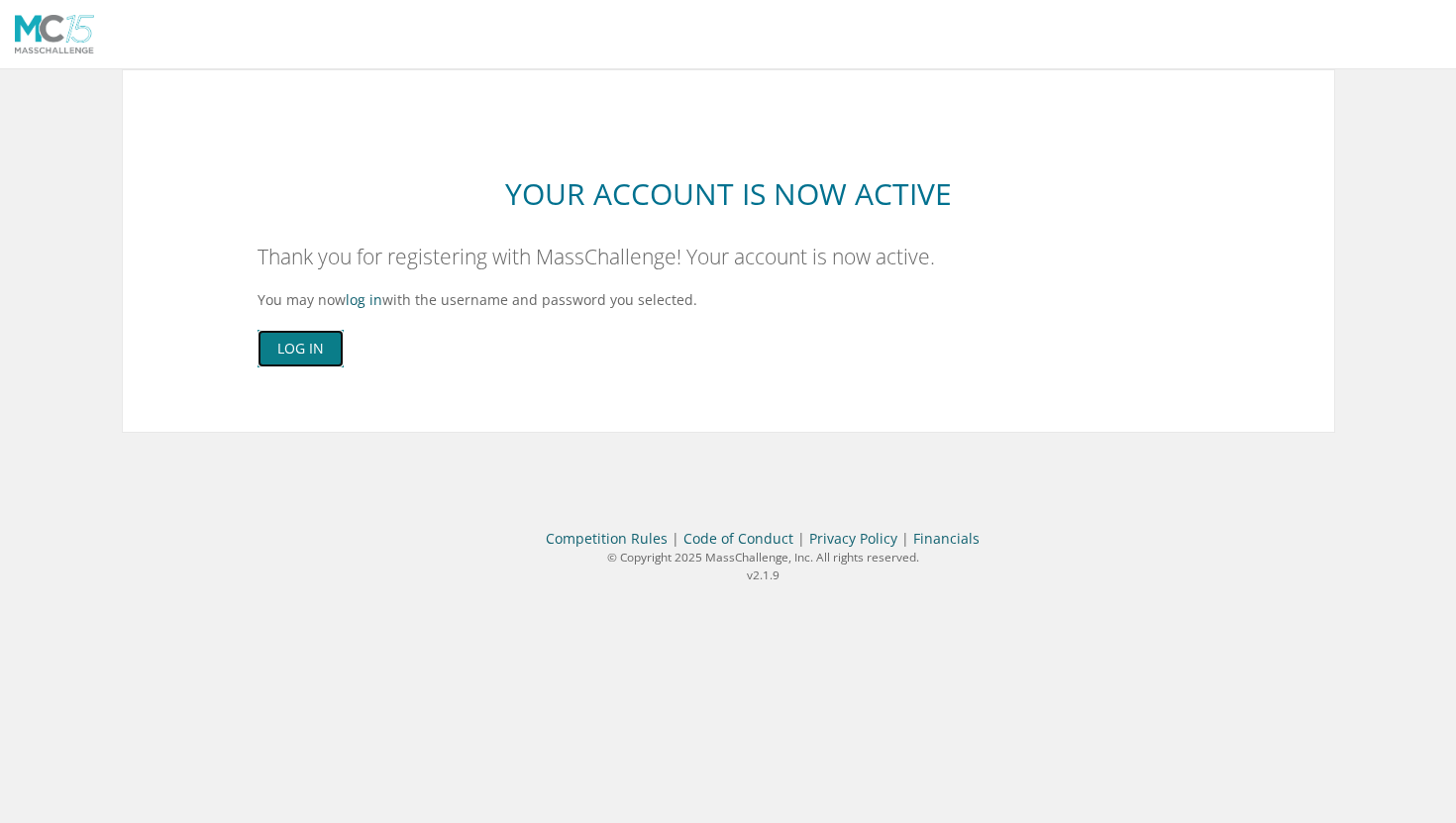 click on "Log In" at bounding box center [300, 349] 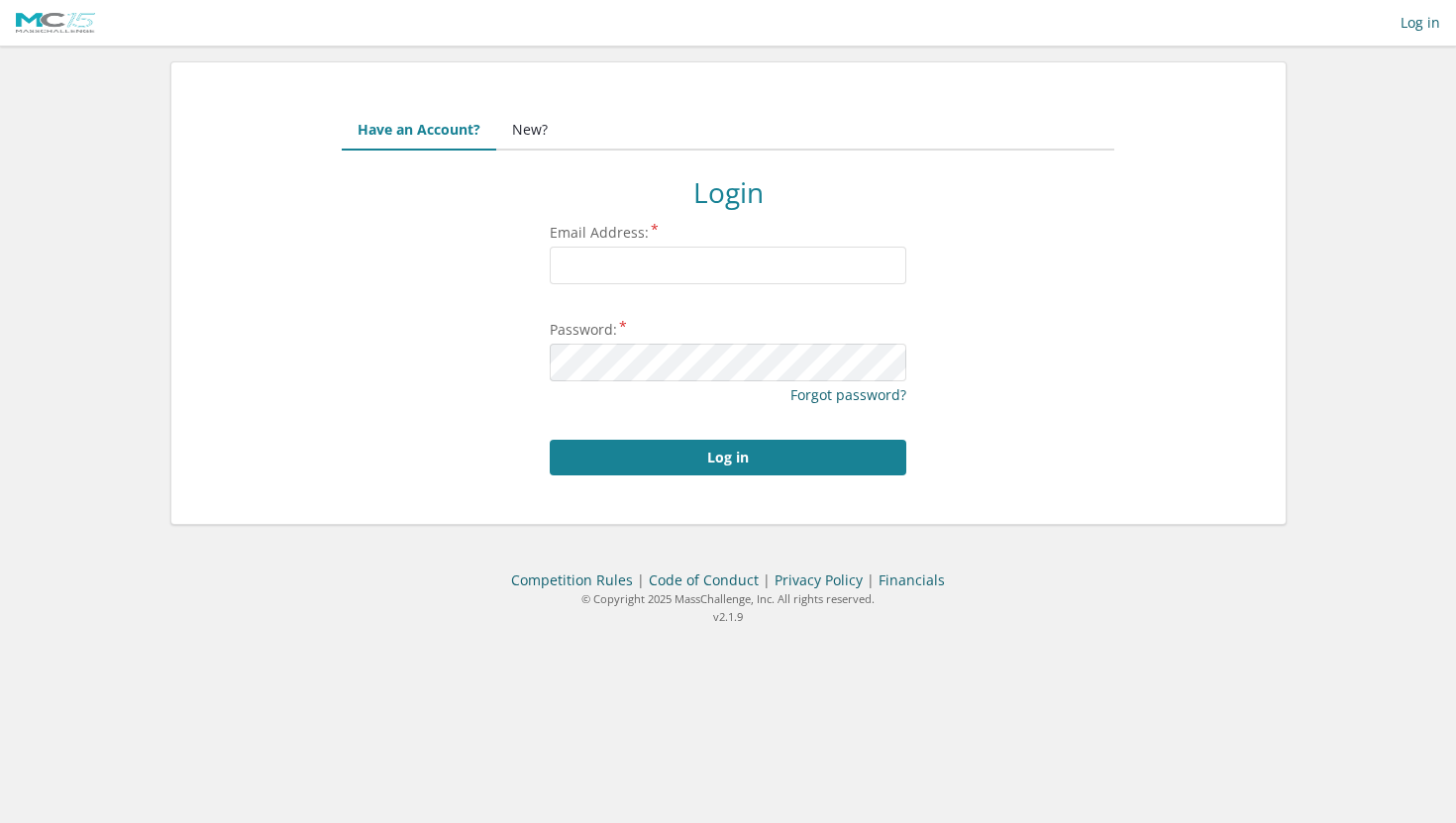 scroll, scrollTop: 0, scrollLeft: 0, axis: both 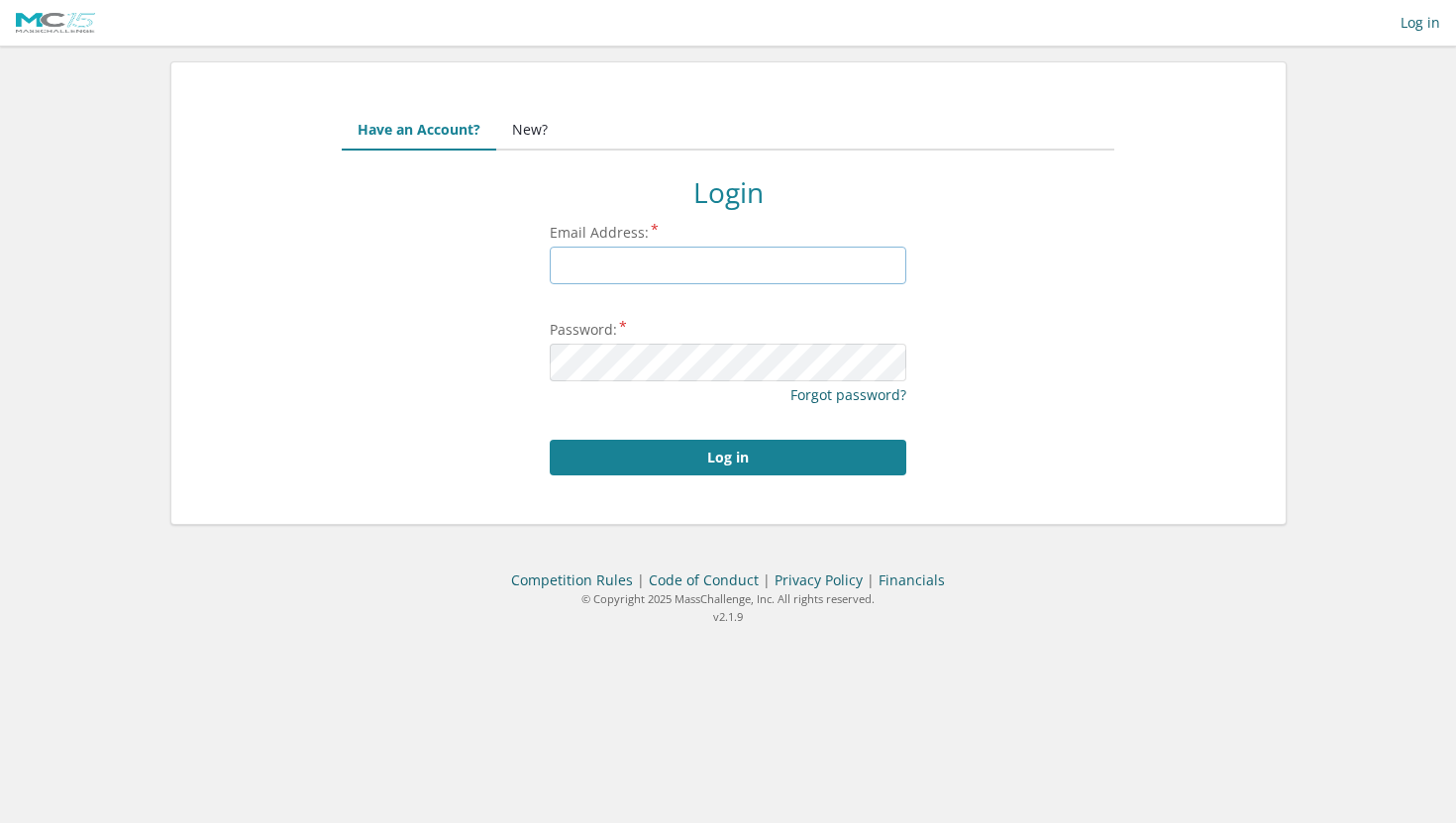 click on "Email Address:" at bounding box center (728, 265) 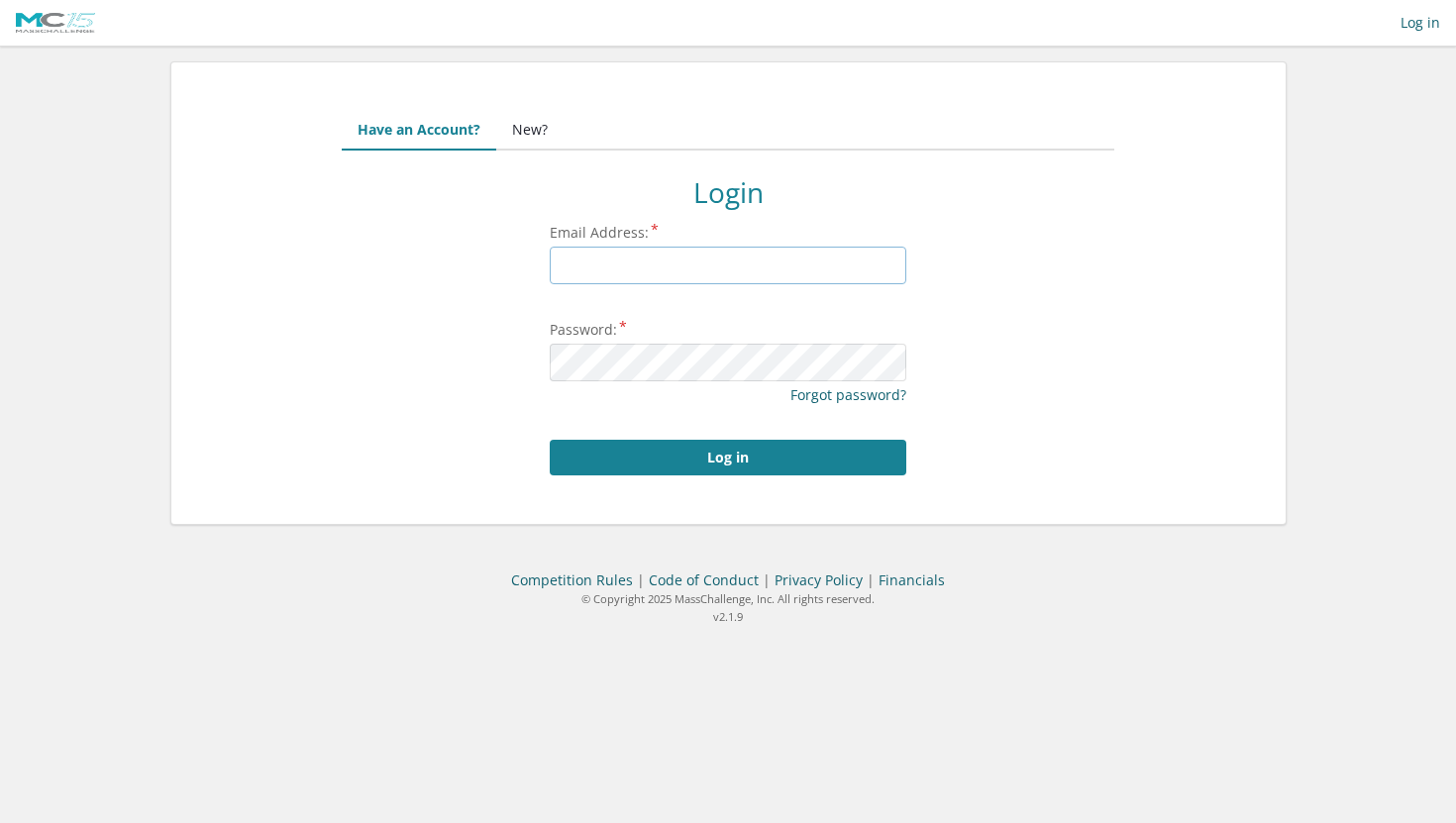 type on "[EMAIL]" 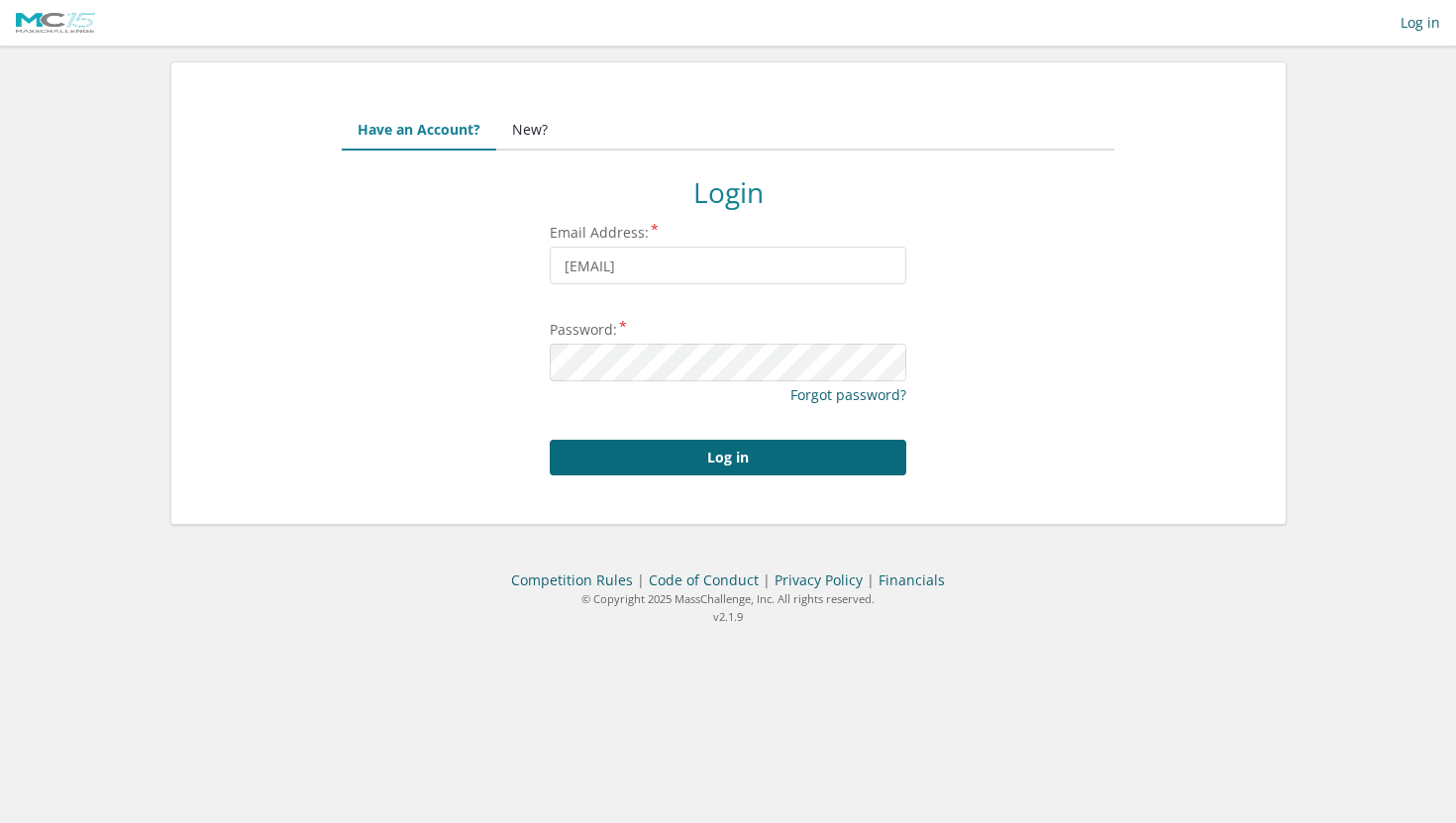 click on "Log in" at bounding box center [728, 458] 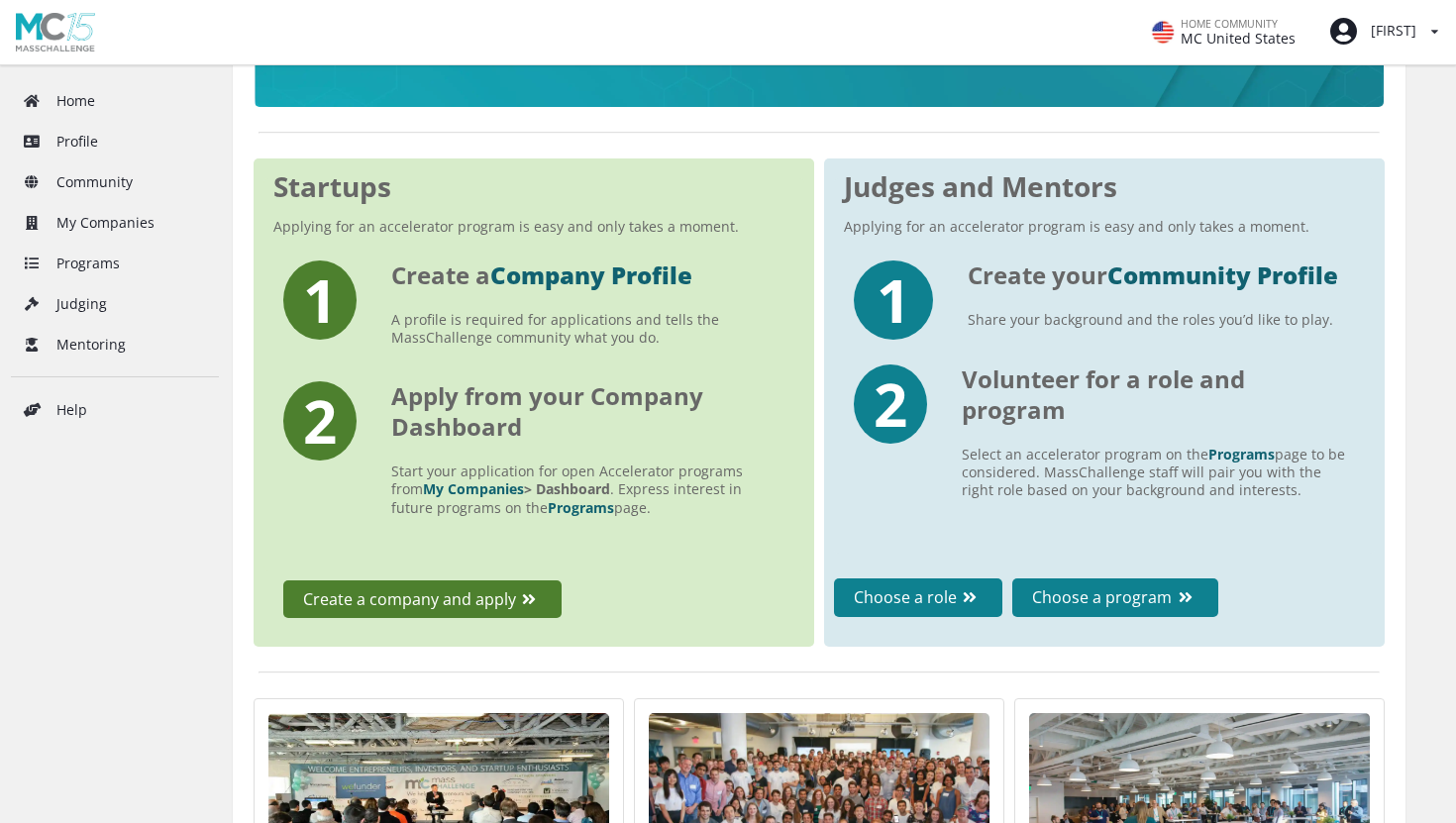 scroll, scrollTop: 360, scrollLeft: 0, axis: vertical 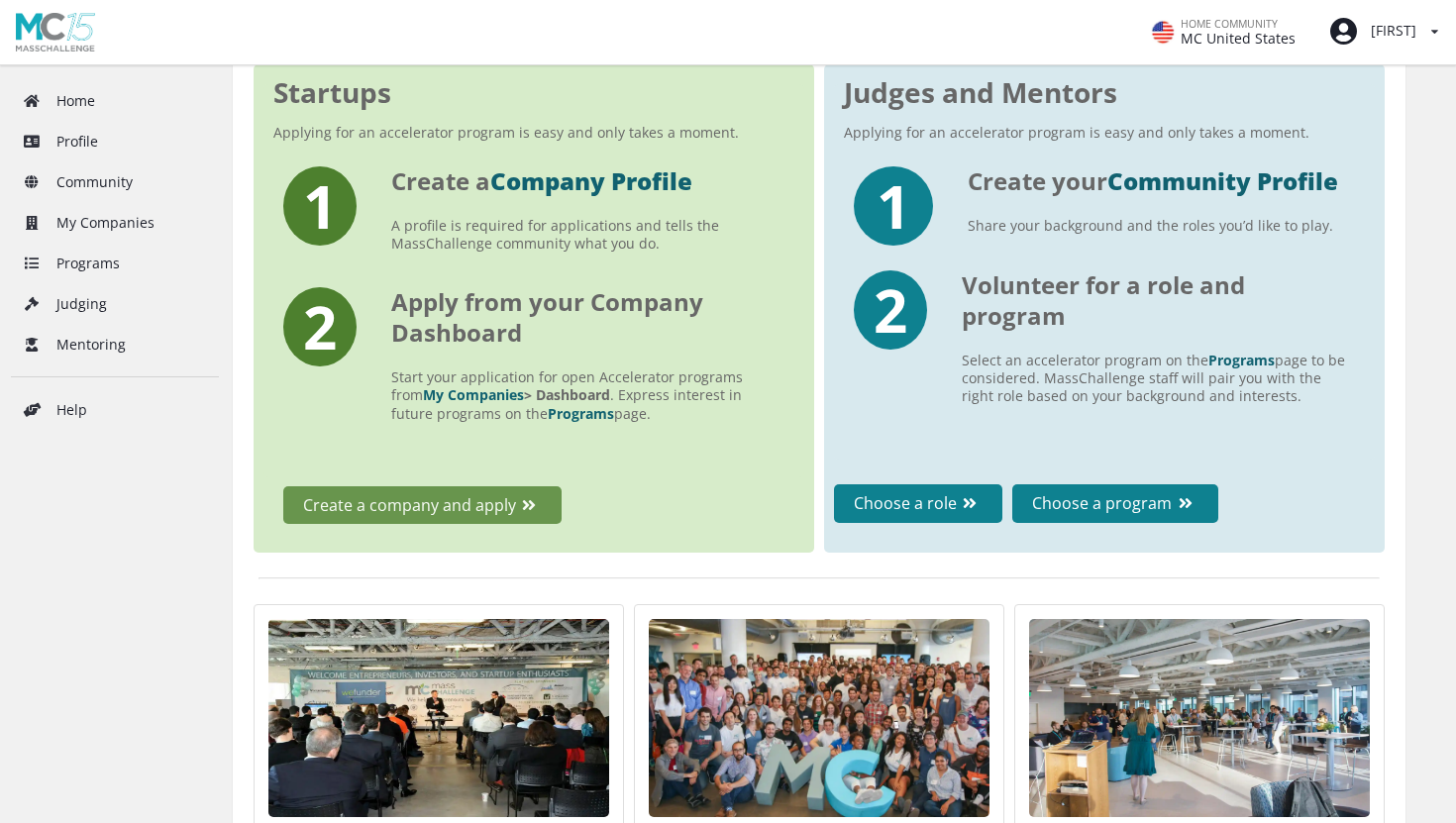 click on "Create a company and apply" at bounding box center [422, 505] 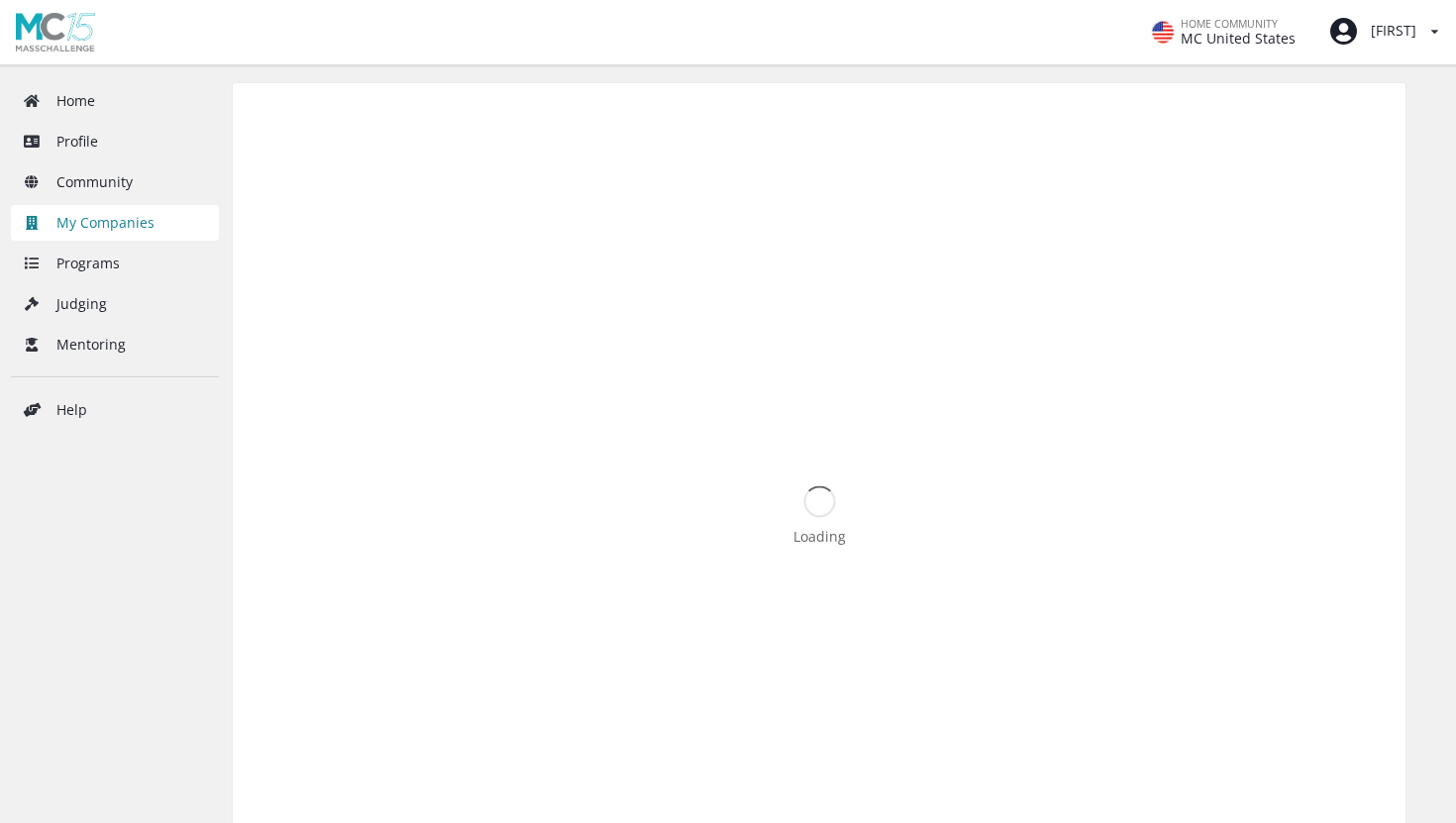 scroll, scrollTop: 0, scrollLeft: 0, axis: both 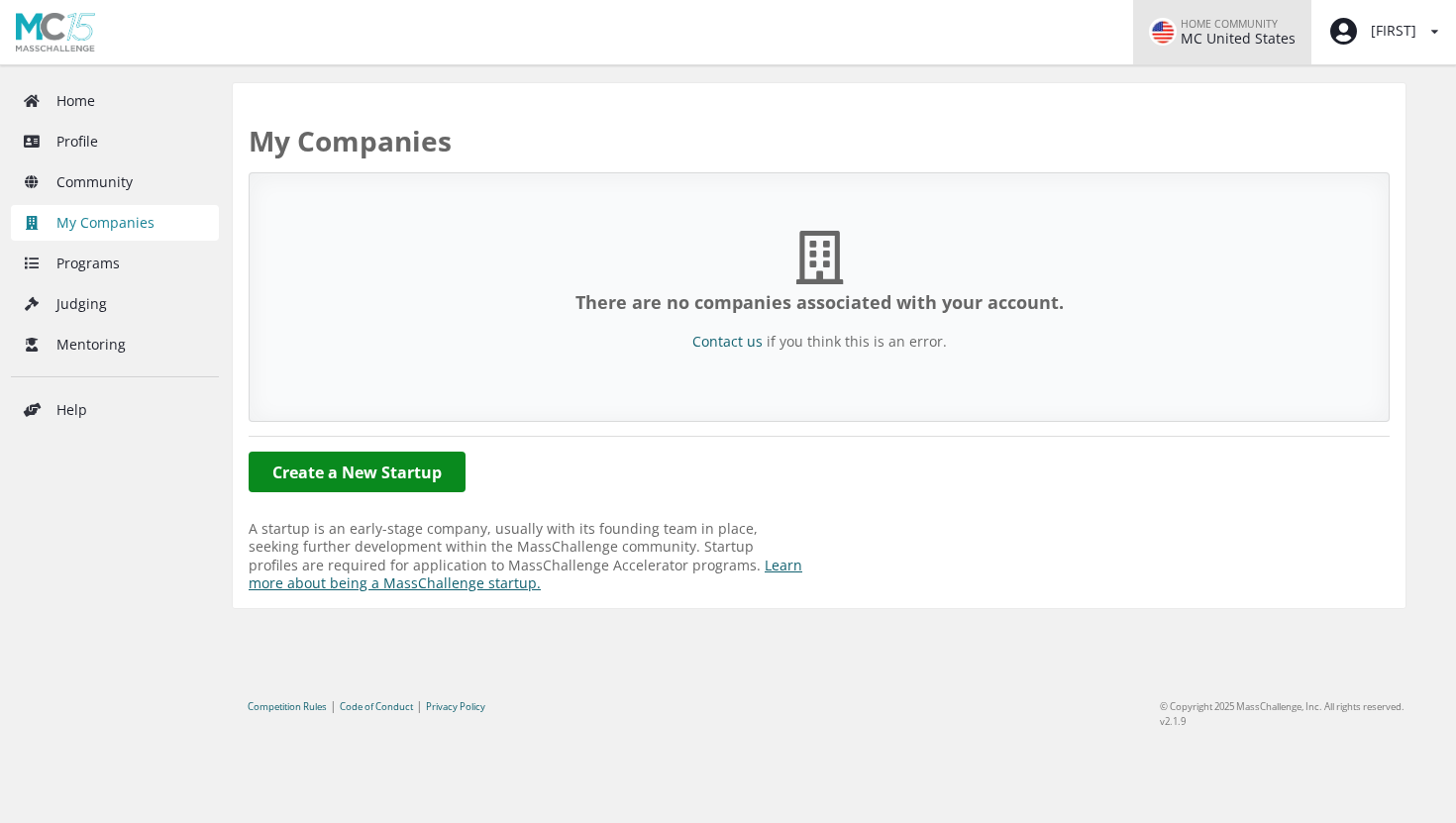 click on "HOME COMMUNITY" at bounding box center [1229, 24] 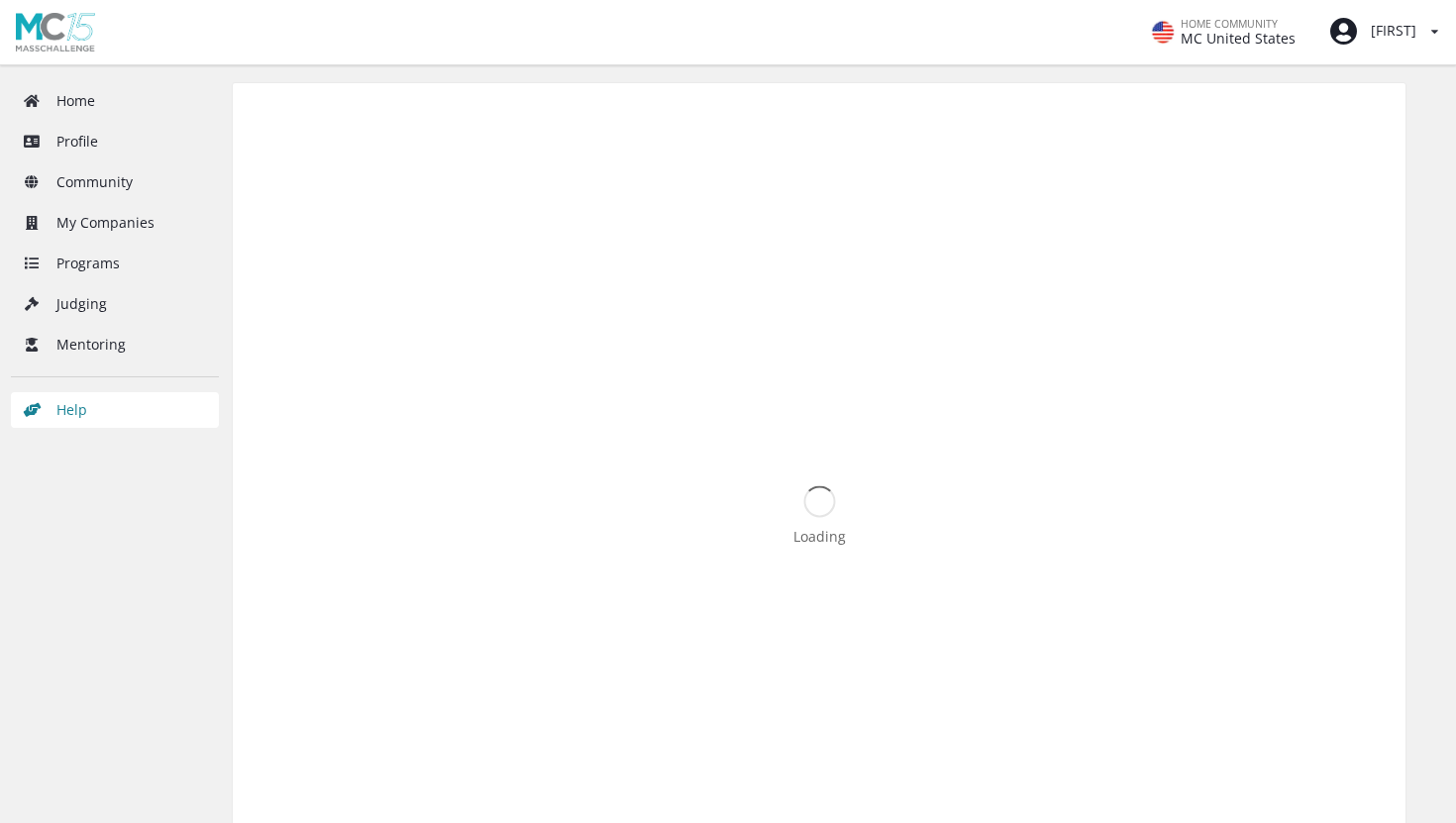 scroll, scrollTop: 0, scrollLeft: 0, axis: both 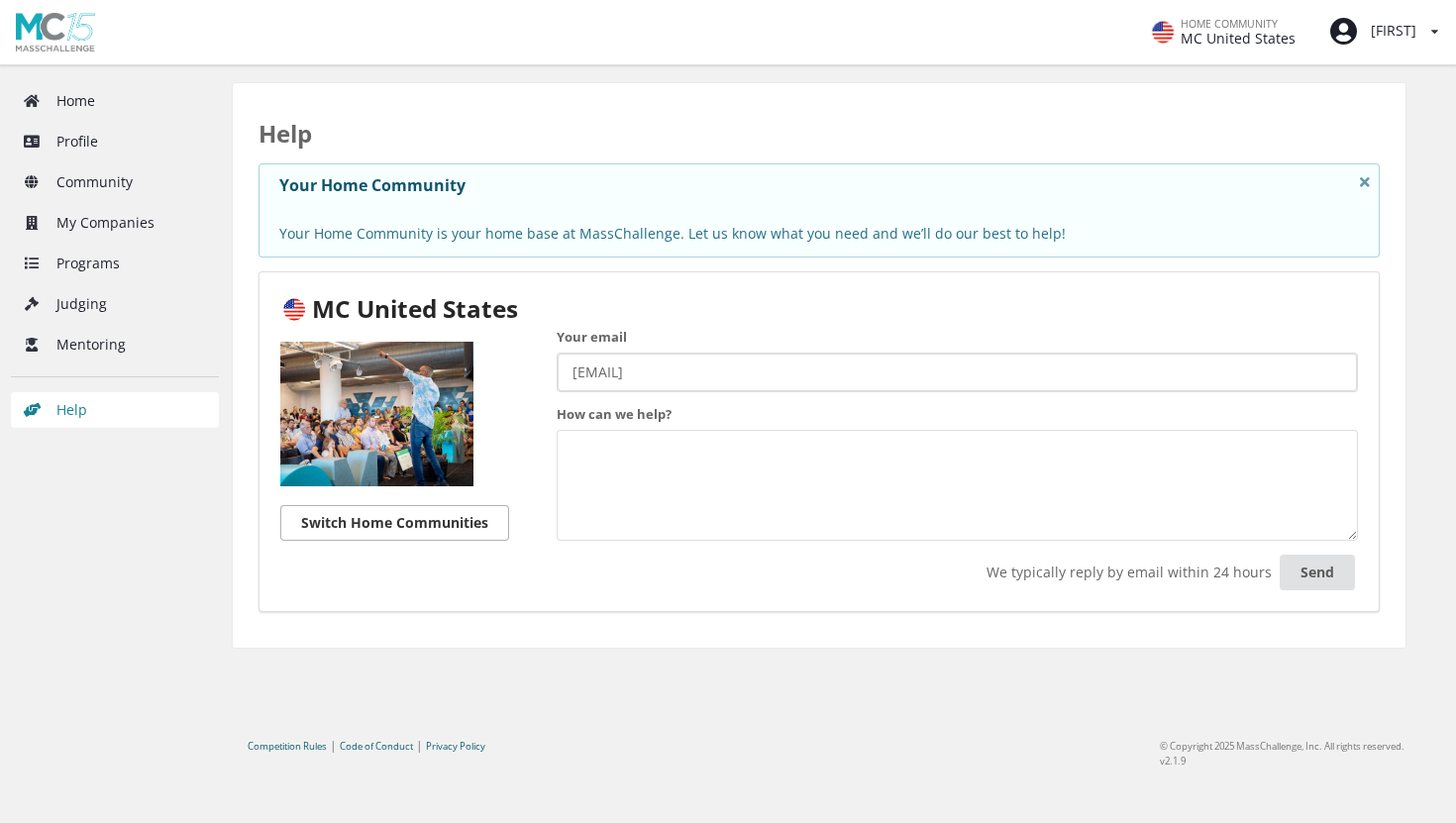 click on "Switch Home Communities" at bounding box center [394, 522] 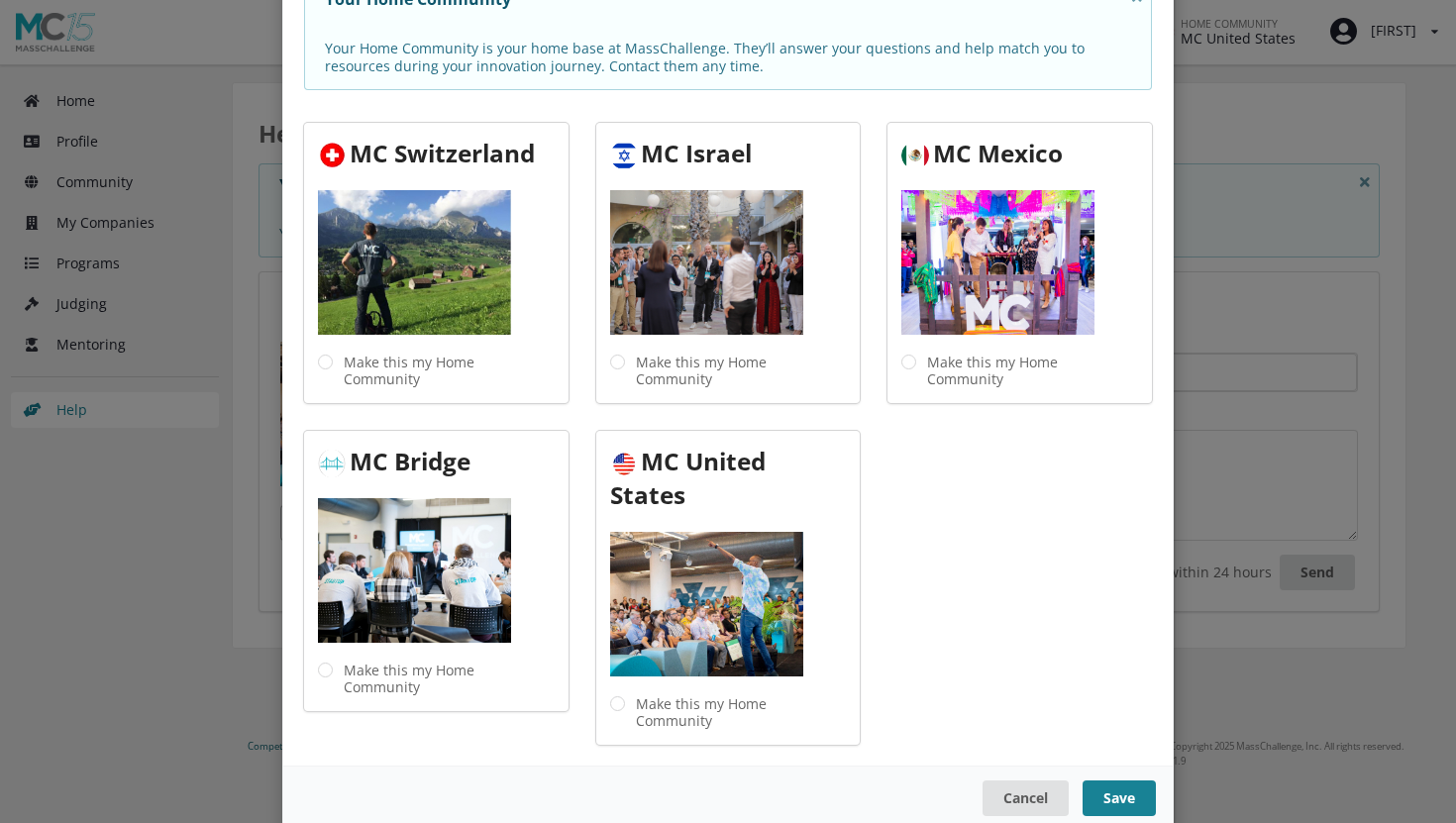 scroll, scrollTop: 150, scrollLeft: 0, axis: vertical 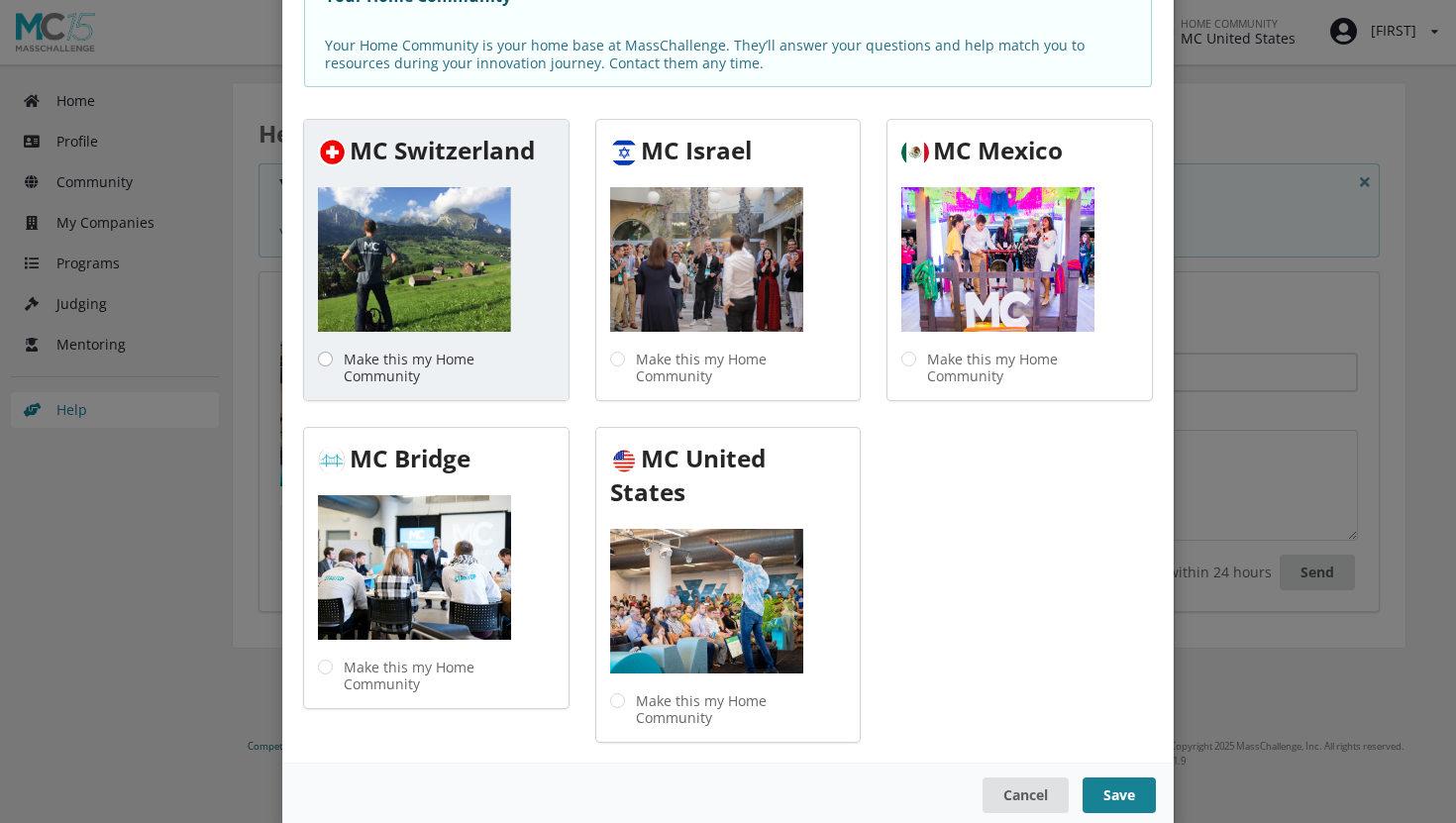click on "Make this my Home Community" at bounding box center (436, 367) 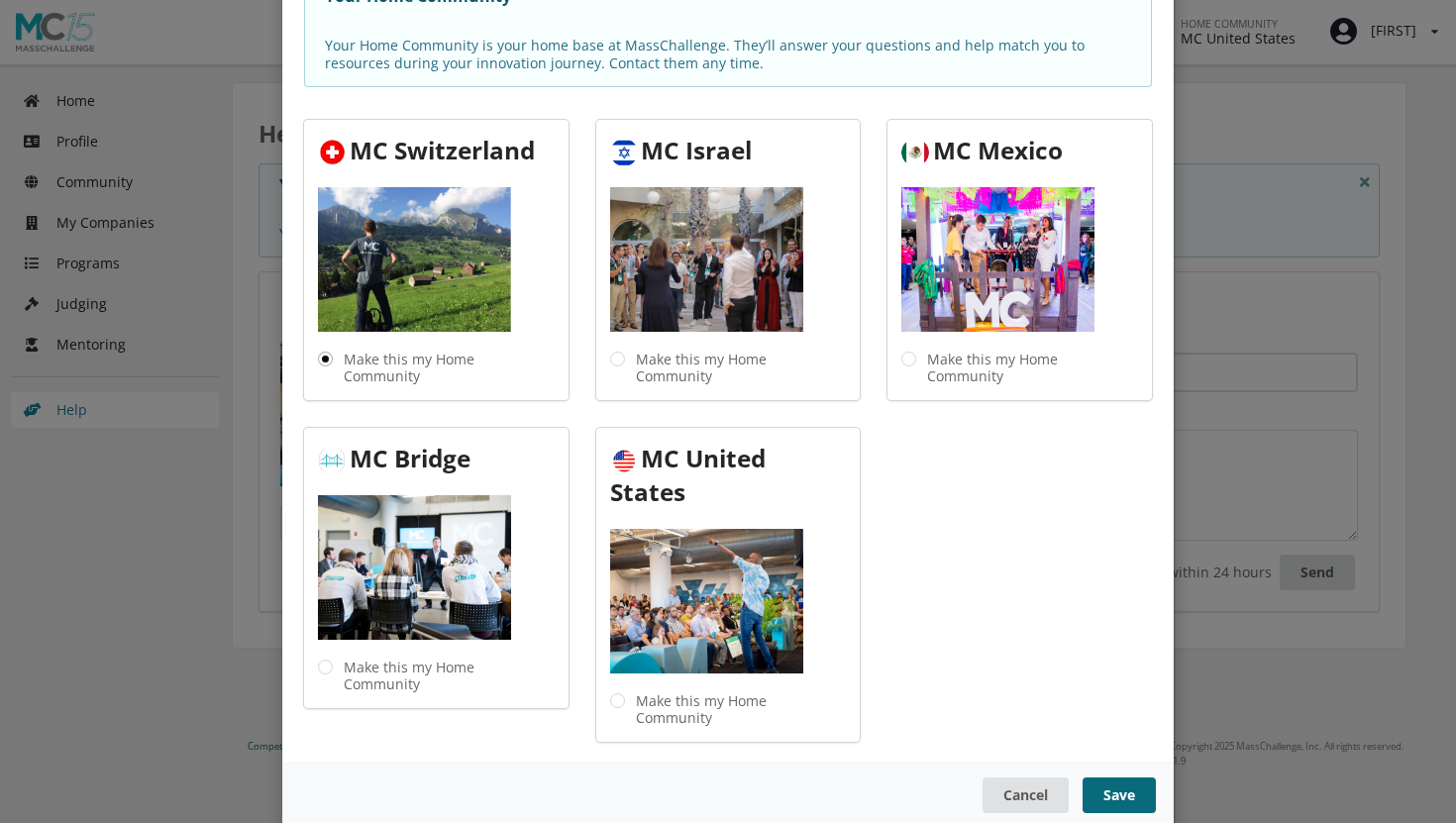 click on "Save" at bounding box center [1119, 795] 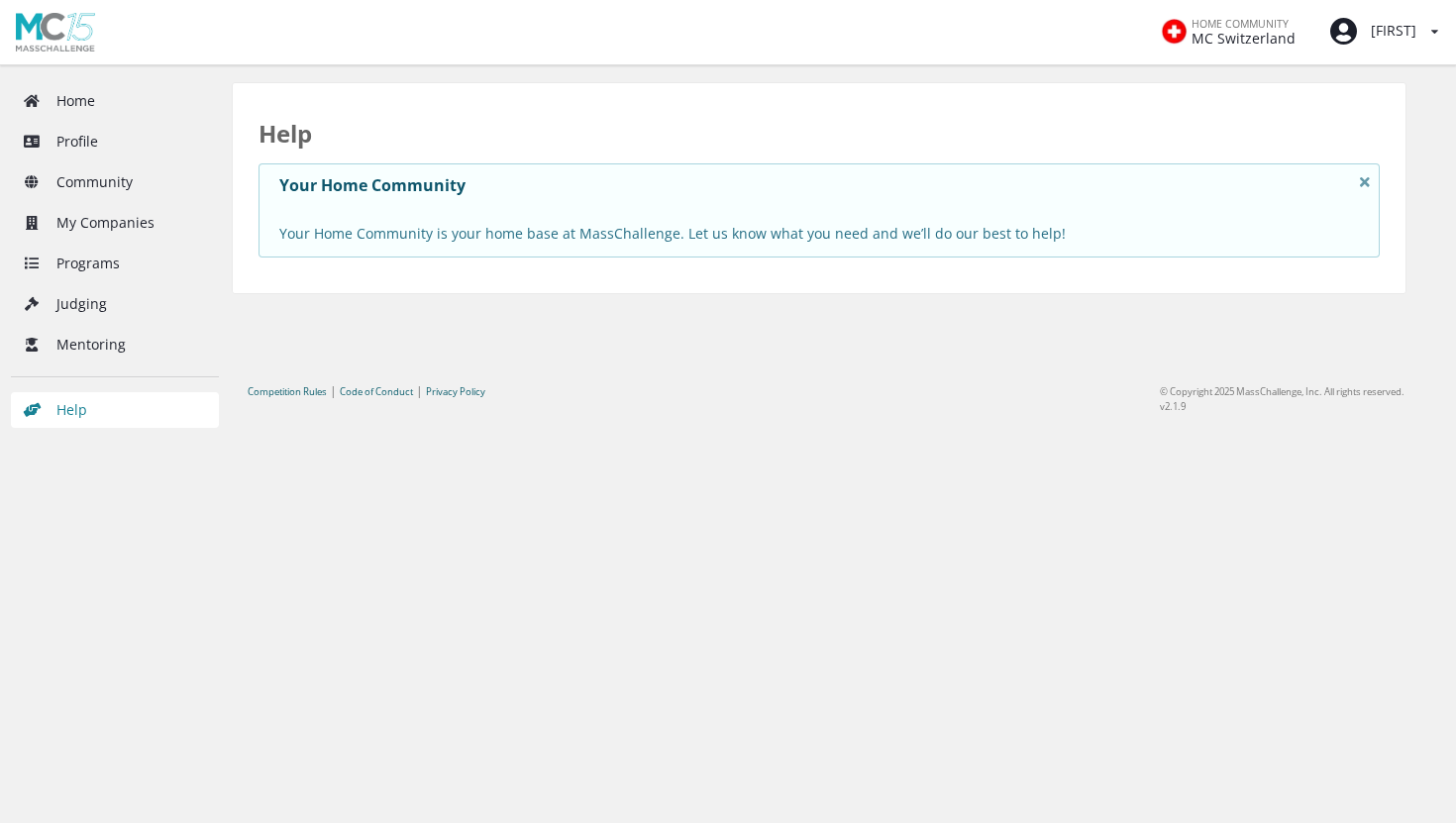scroll, scrollTop: 0, scrollLeft: 0, axis: both 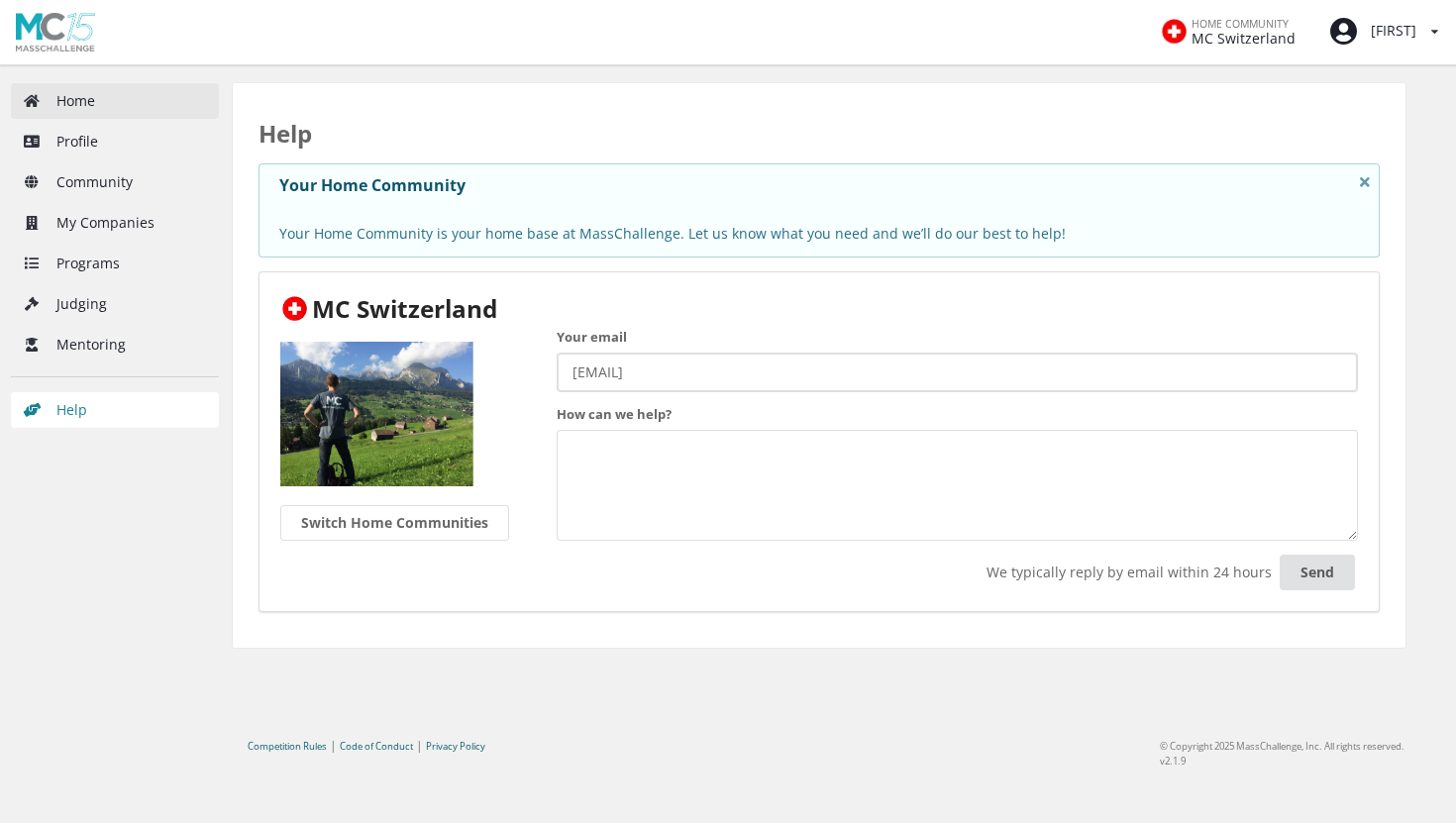 click on "Home" at bounding box center (115, 101) 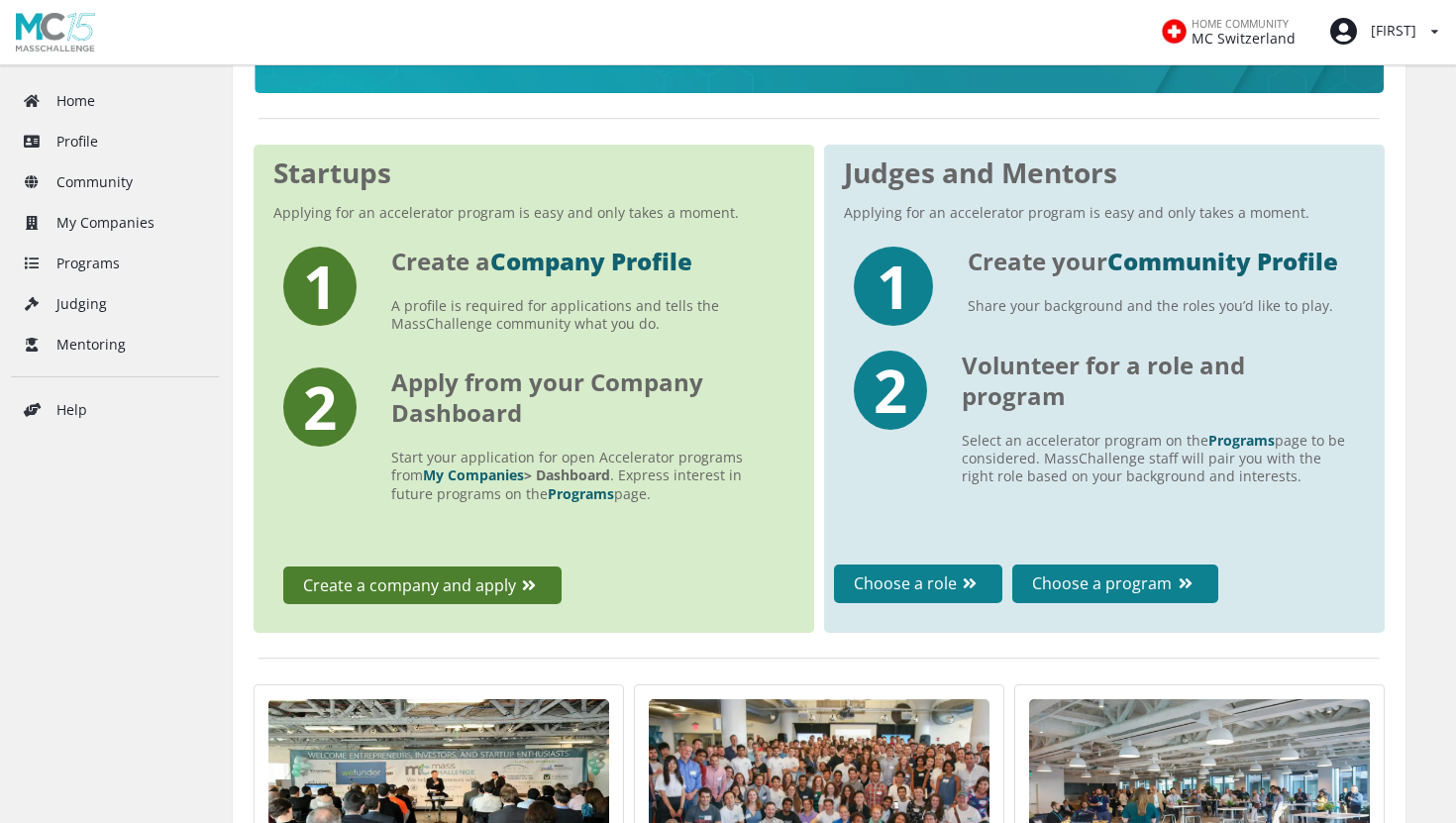 scroll, scrollTop: 296, scrollLeft: 0, axis: vertical 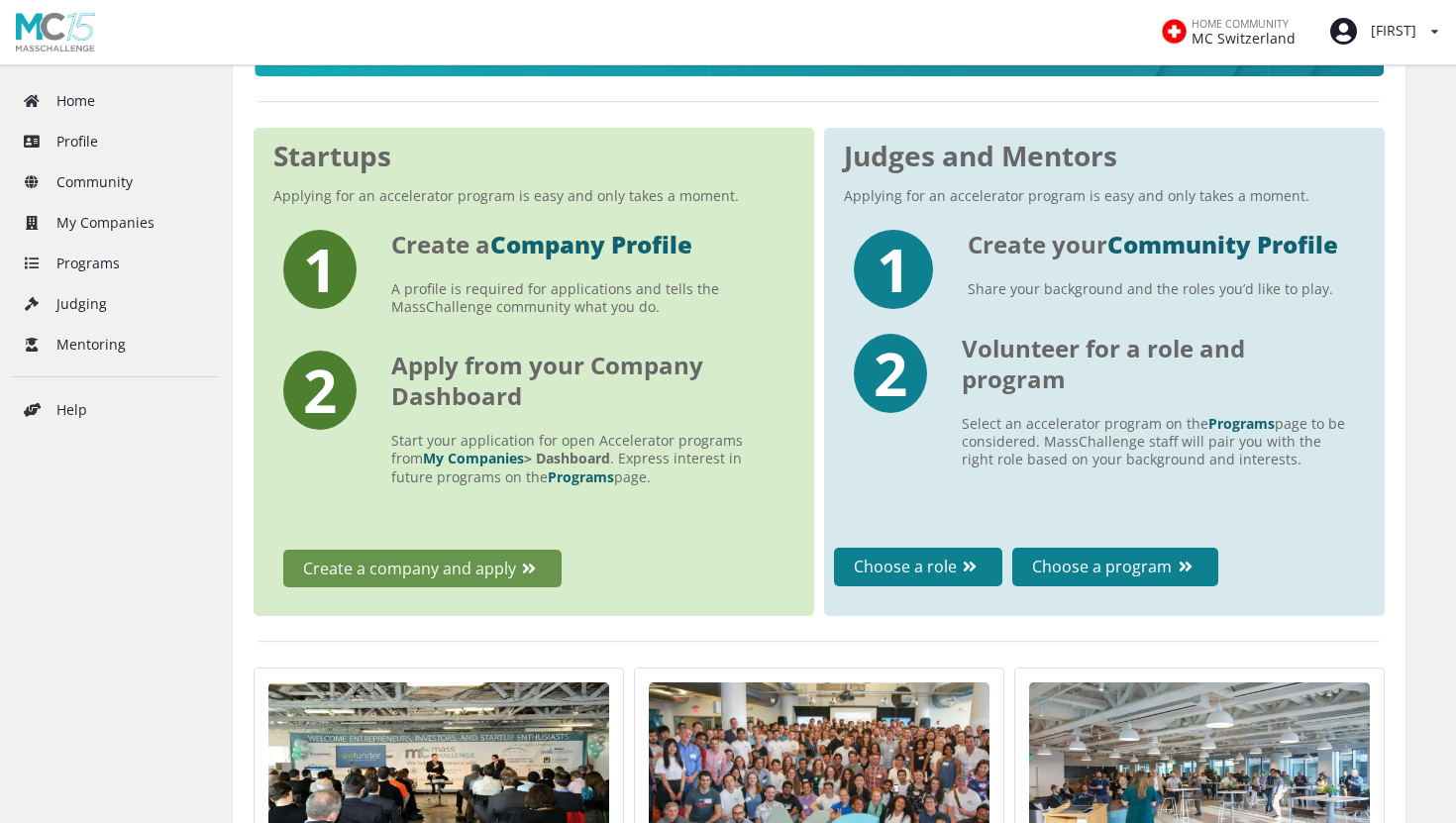 click on "Create a company and apply" at bounding box center (422, 568) 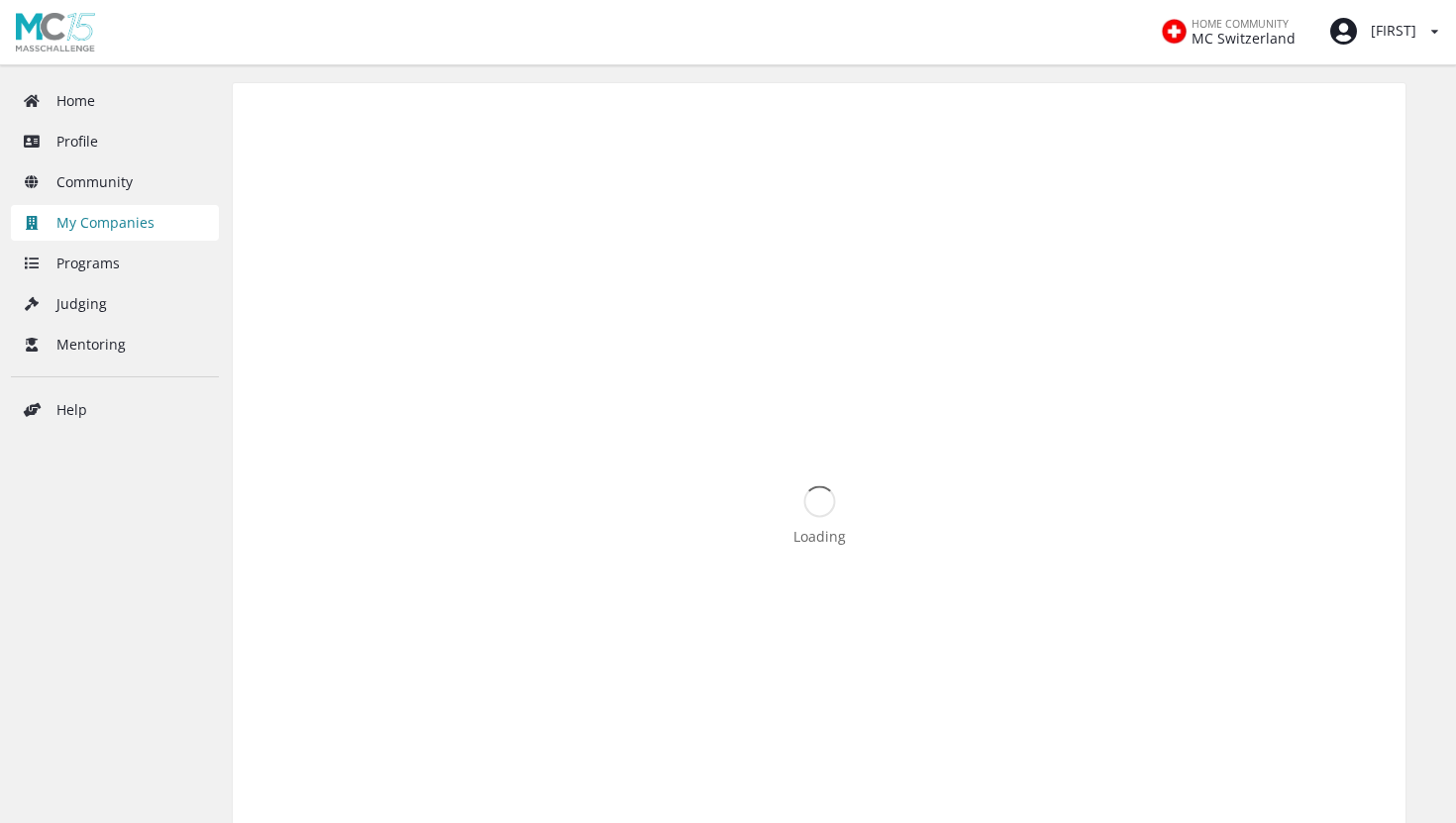 scroll, scrollTop: 0, scrollLeft: 0, axis: both 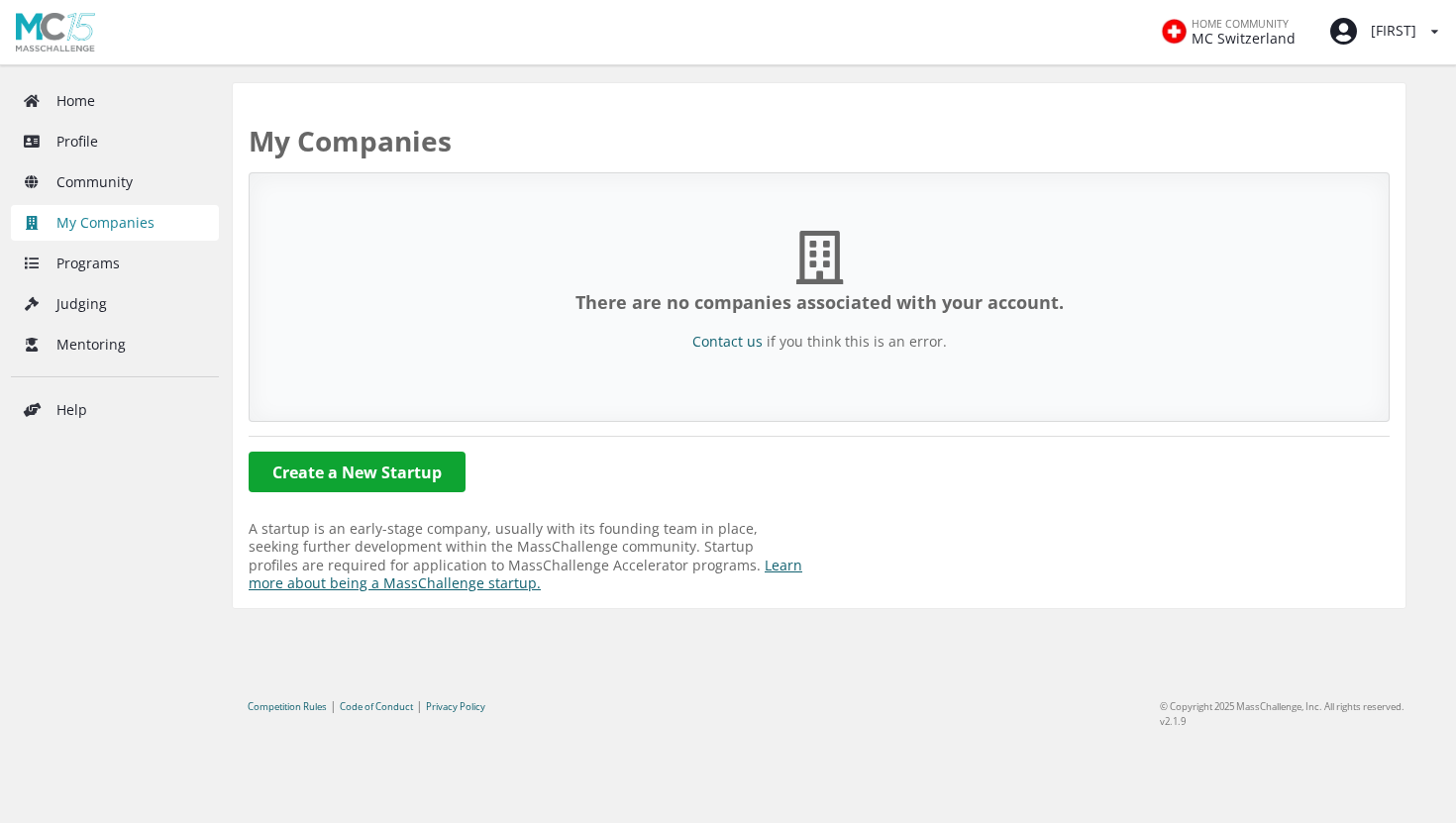 click on "Create a New Startup" at bounding box center (357, 471) 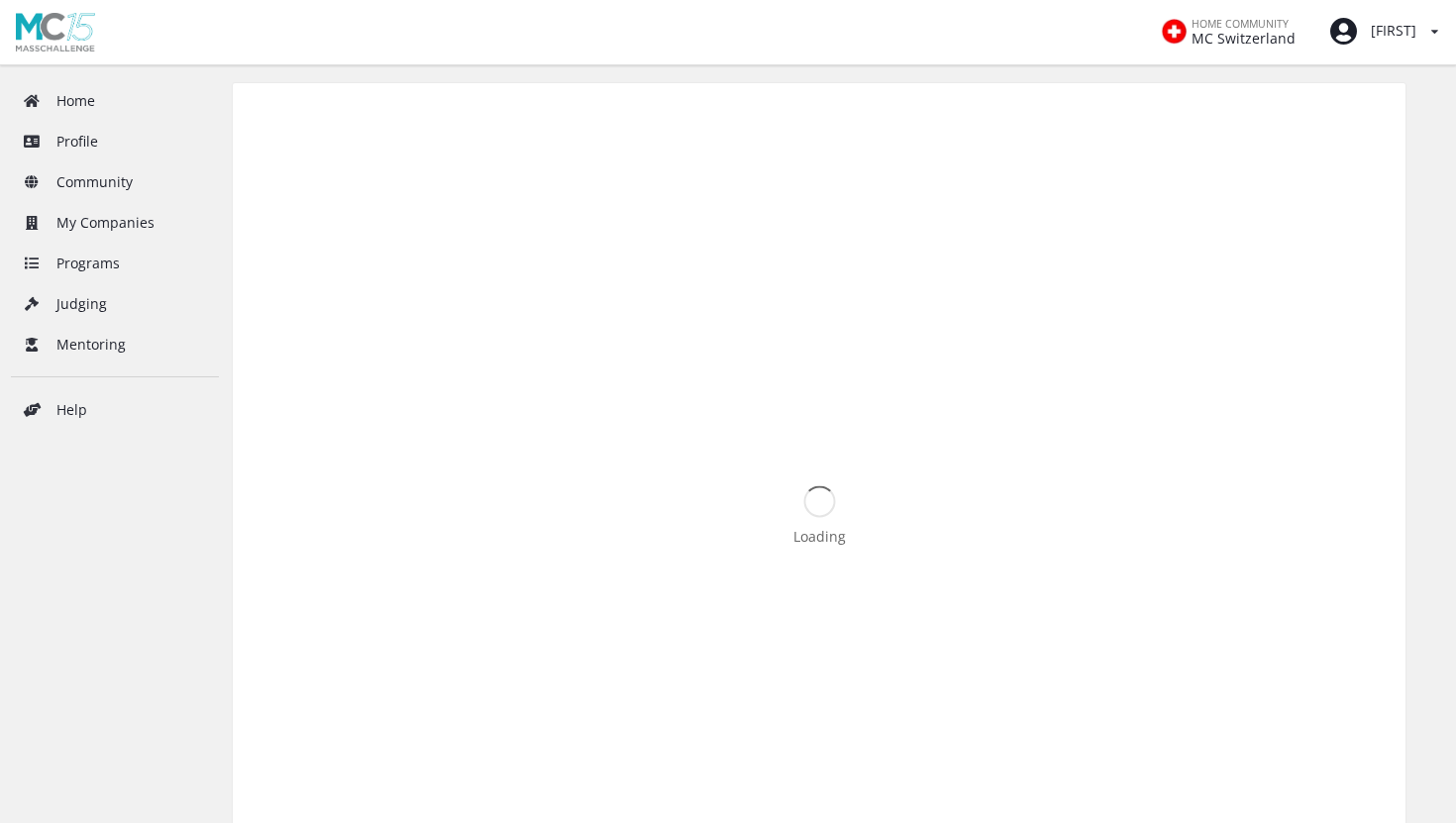 scroll, scrollTop: 0, scrollLeft: 0, axis: both 